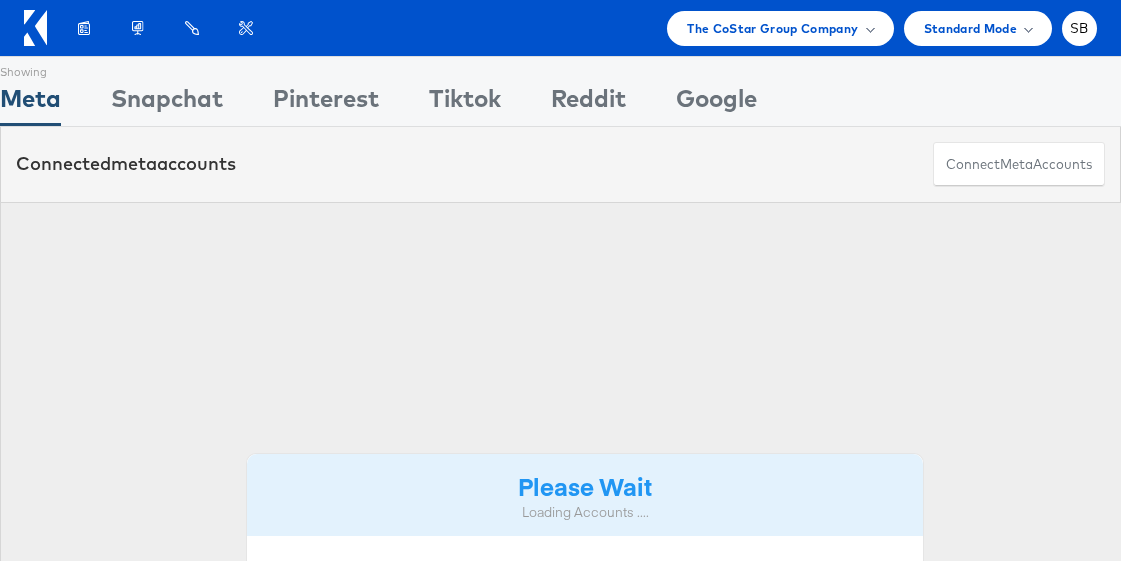 scroll, scrollTop: 0, scrollLeft: 0, axis: both 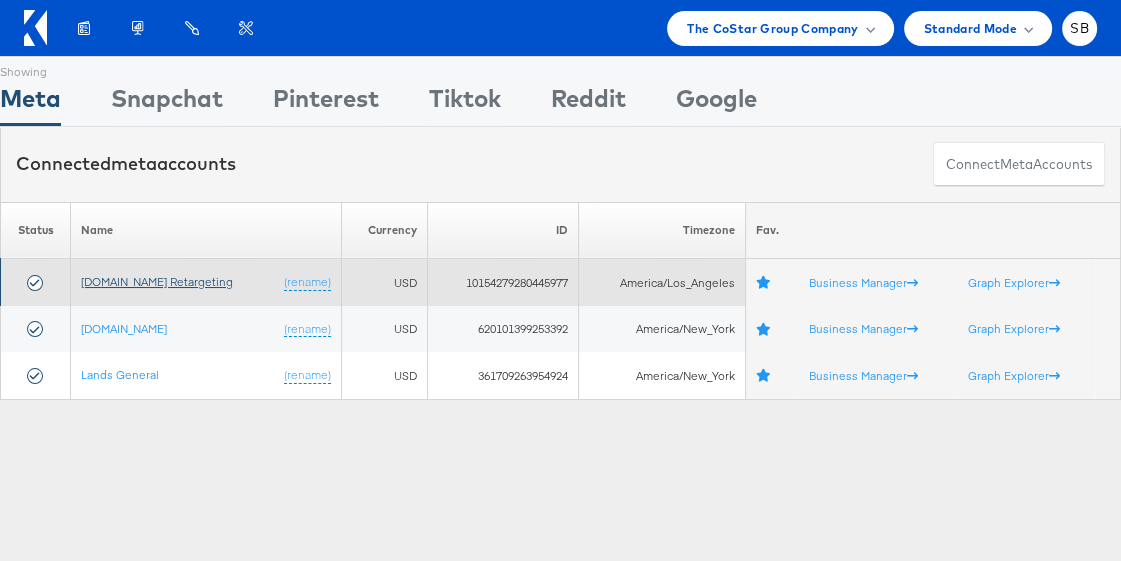 click on "[DOMAIN_NAME] Retargeting" at bounding box center [157, 281] 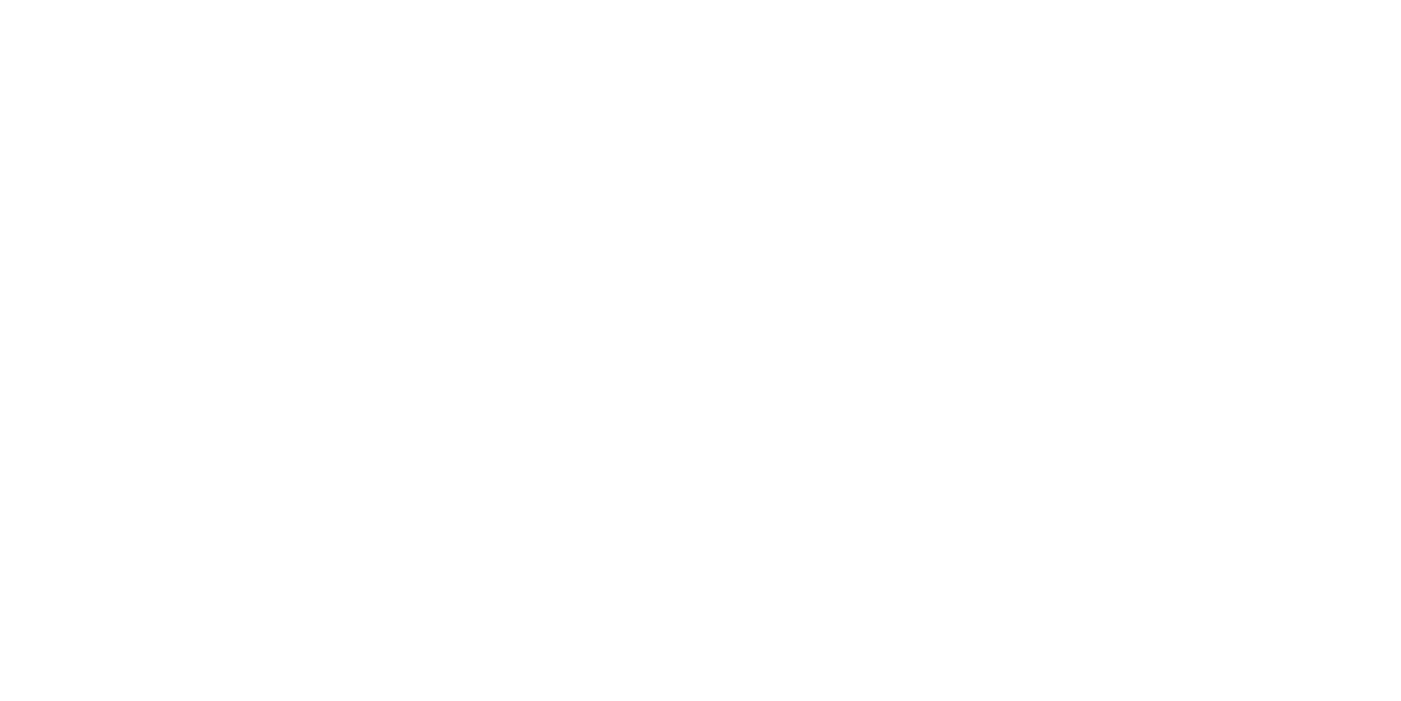 scroll, scrollTop: 0, scrollLeft: 0, axis: both 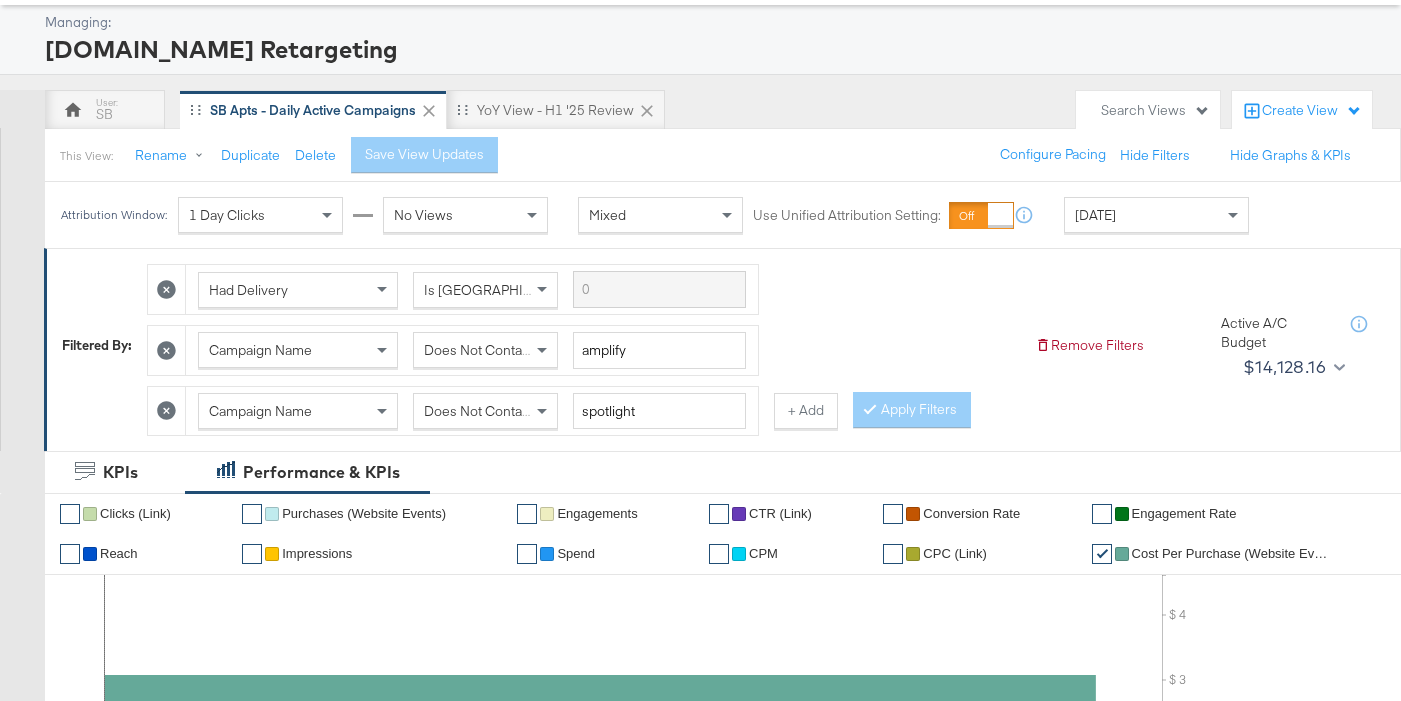 click on "[DATE]" at bounding box center (1095, 215) 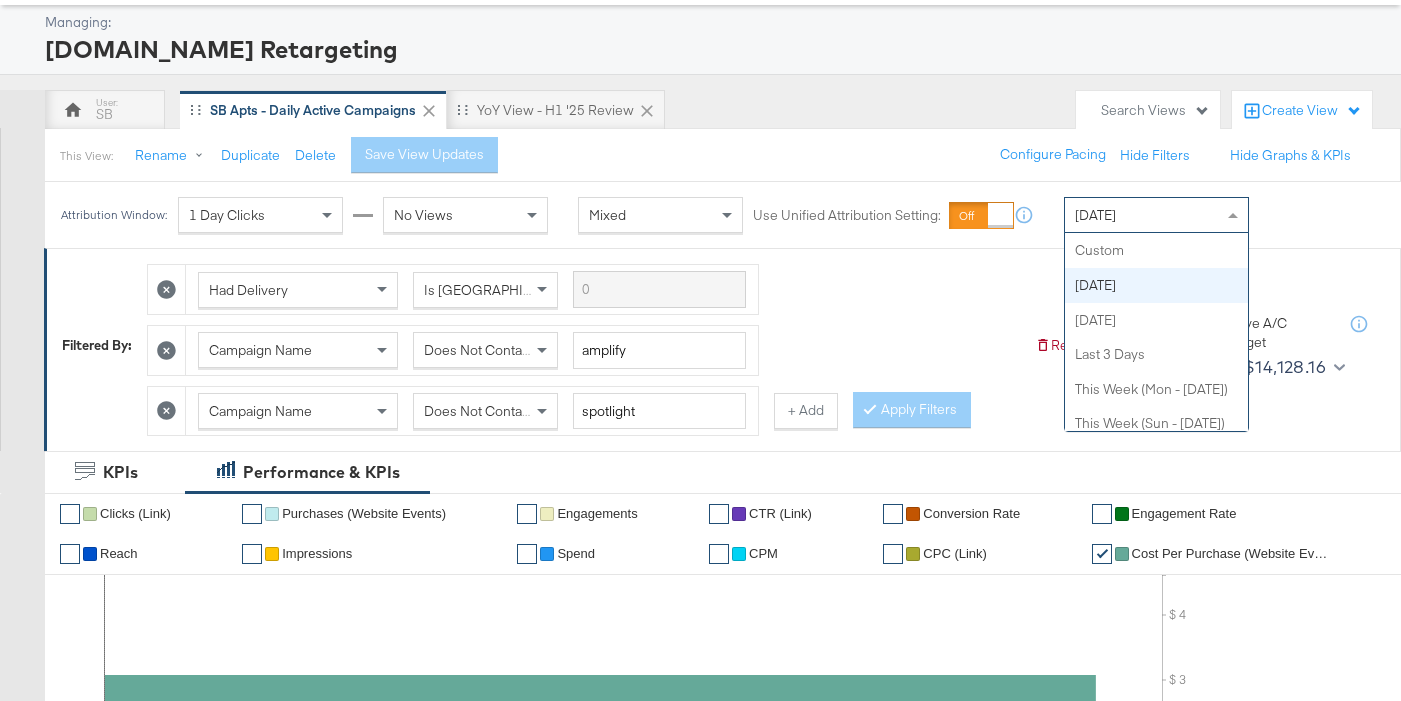 scroll, scrollTop: 35, scrollLeft: 0, axis: vertical 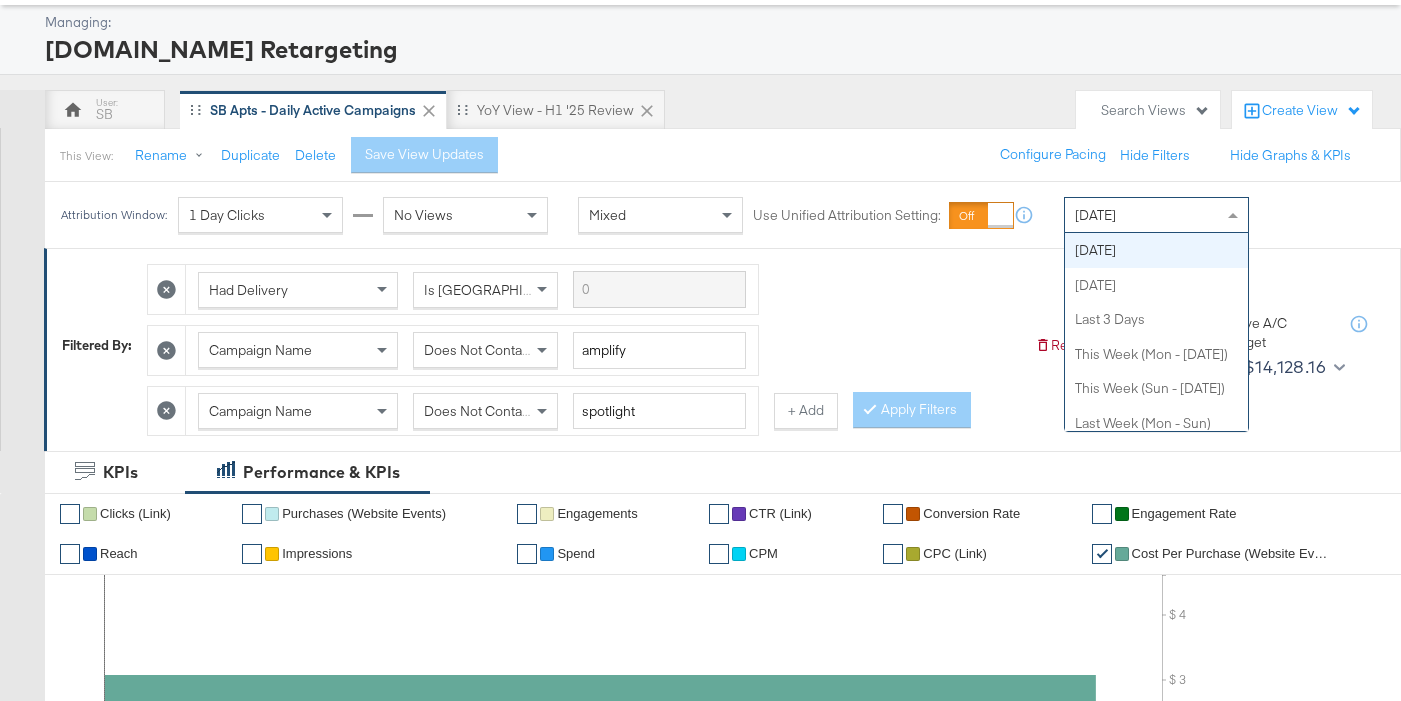 click on "[DATE]" at bounding box center (1156, 215) 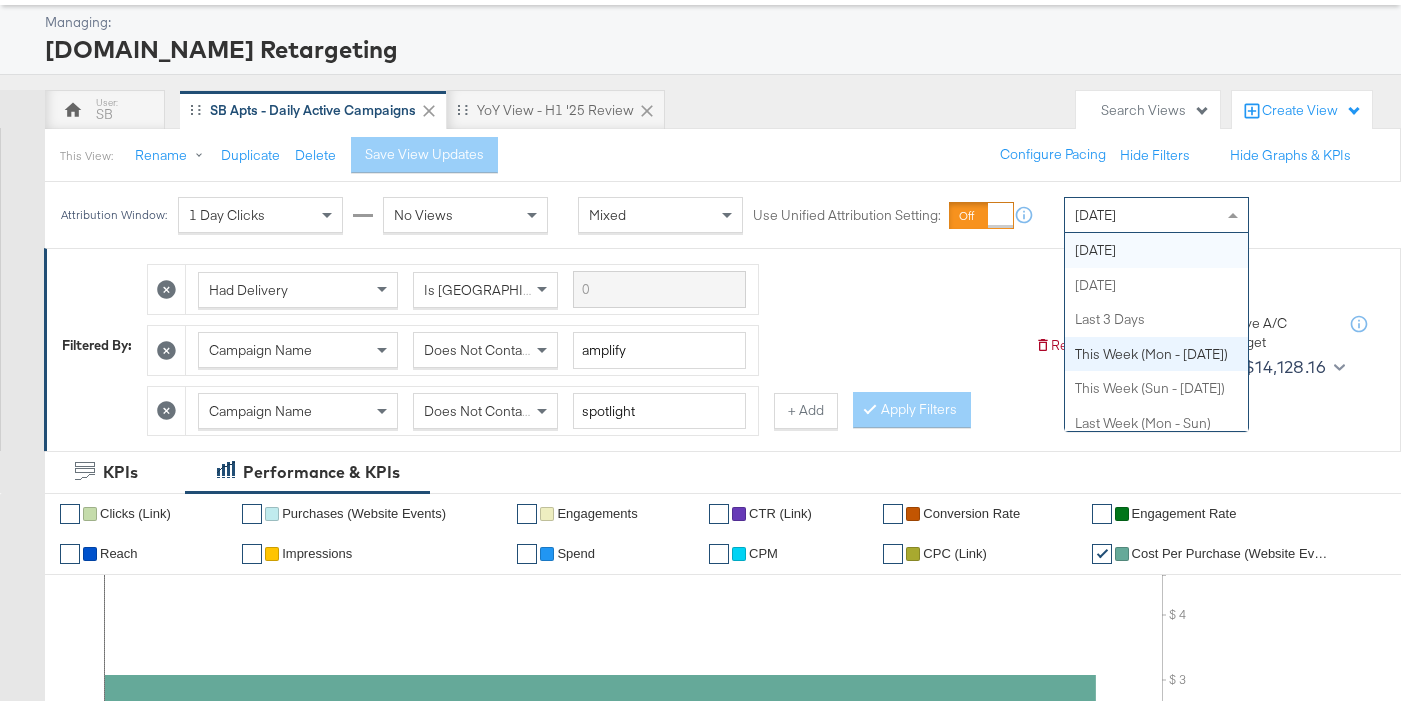 scroll, scrollTop: 0, scrollLeft: 0, axis: both 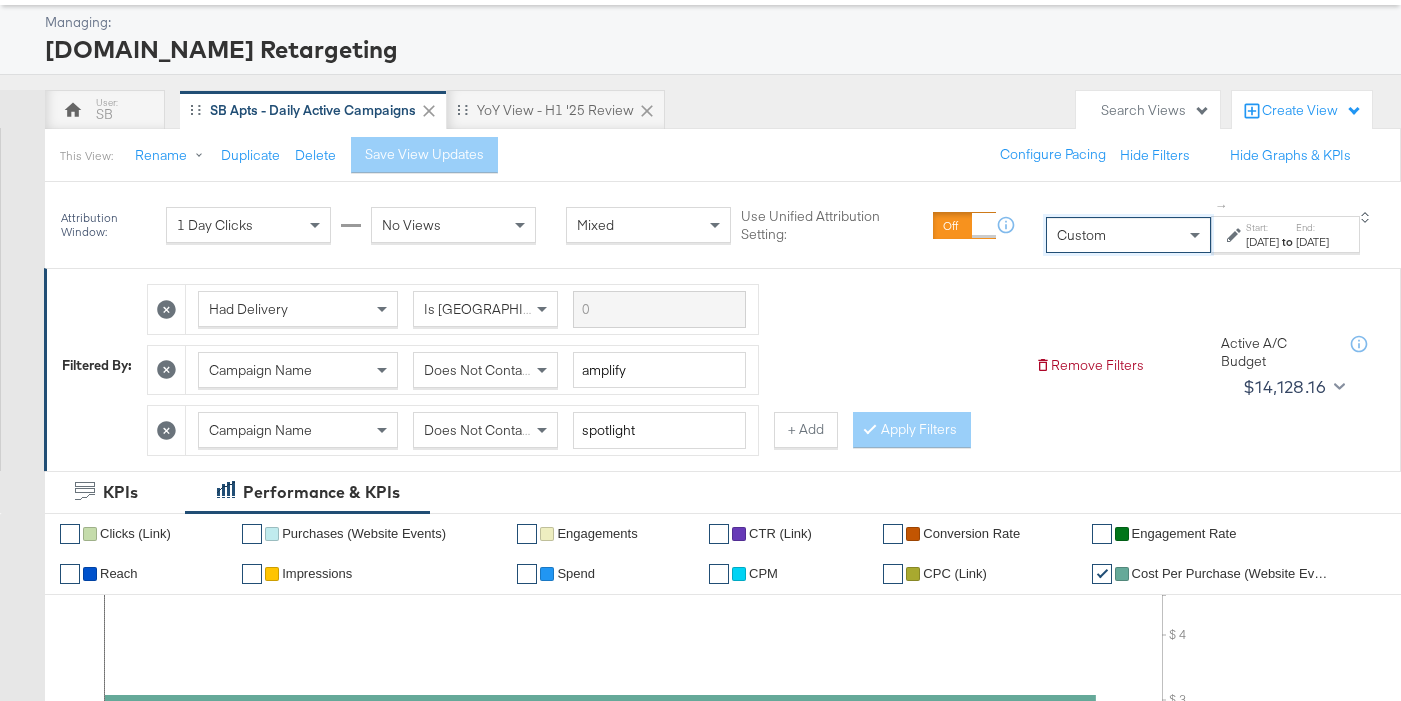 click on "[DATE]" at bounding box center (1312, 242) 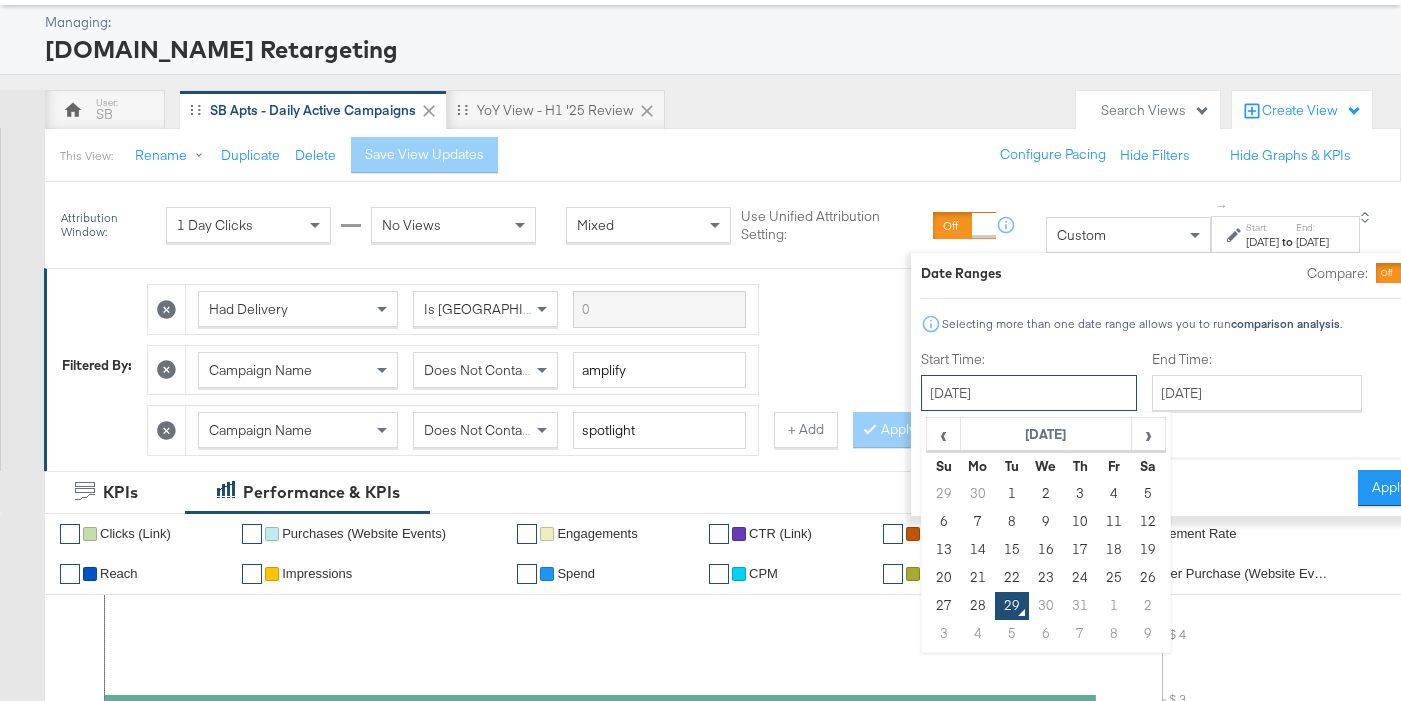 click on "[DATE]" at bounding box center (1029, 393) 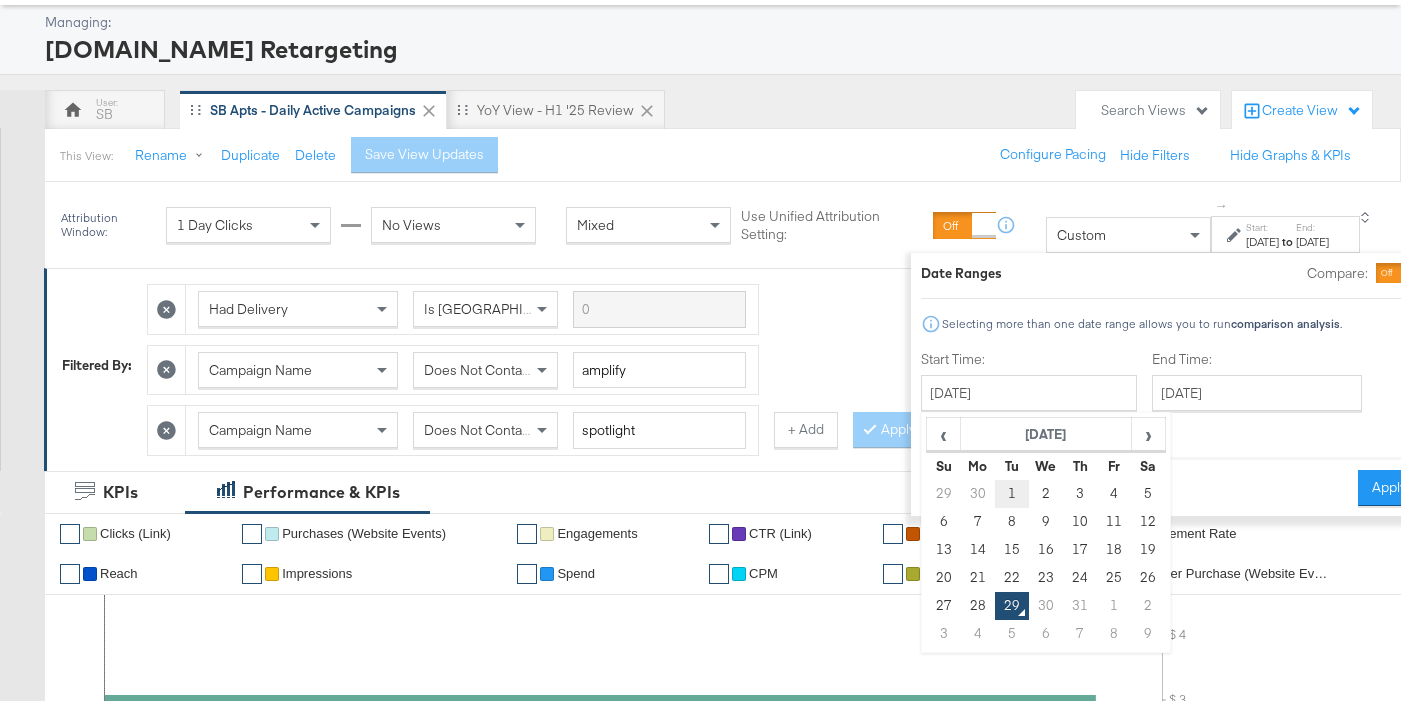 click on "1" at bounding box center [1012, 494] 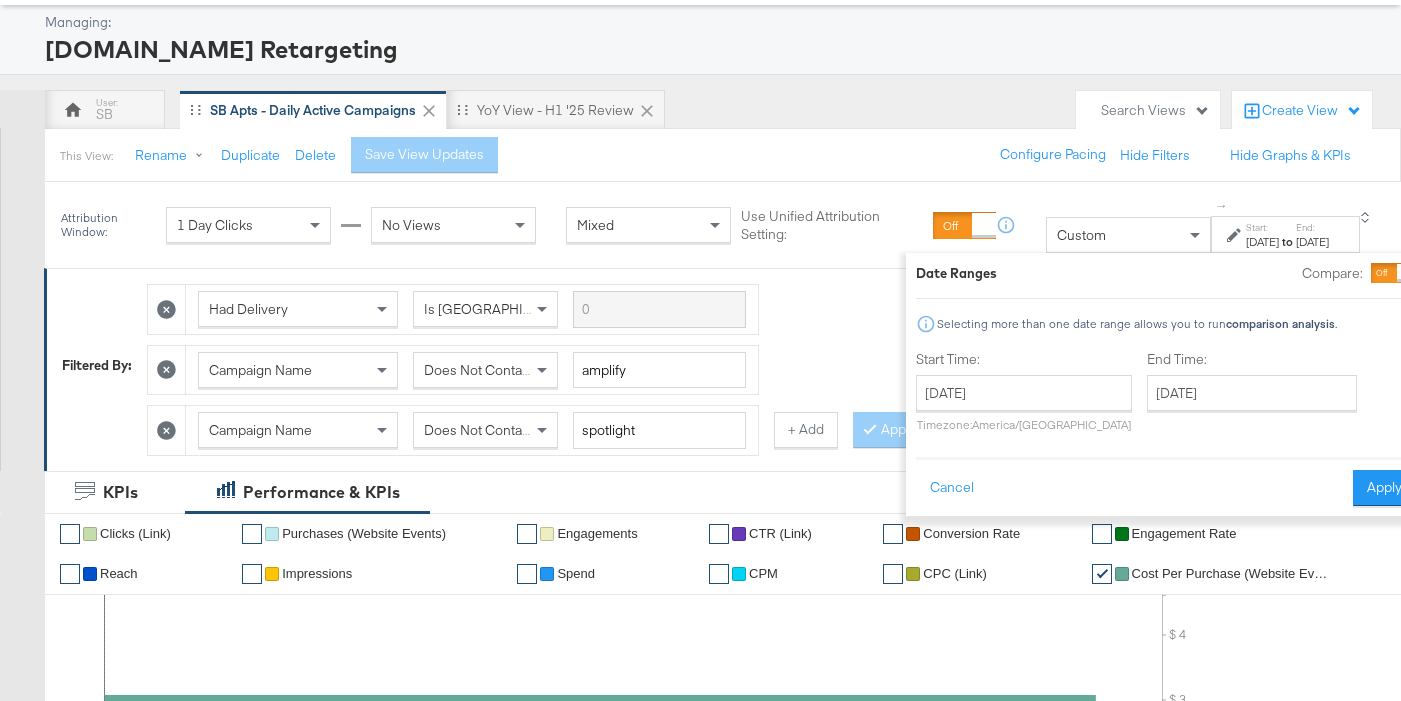 click on "Apply" at bounding box center [1384, 488] 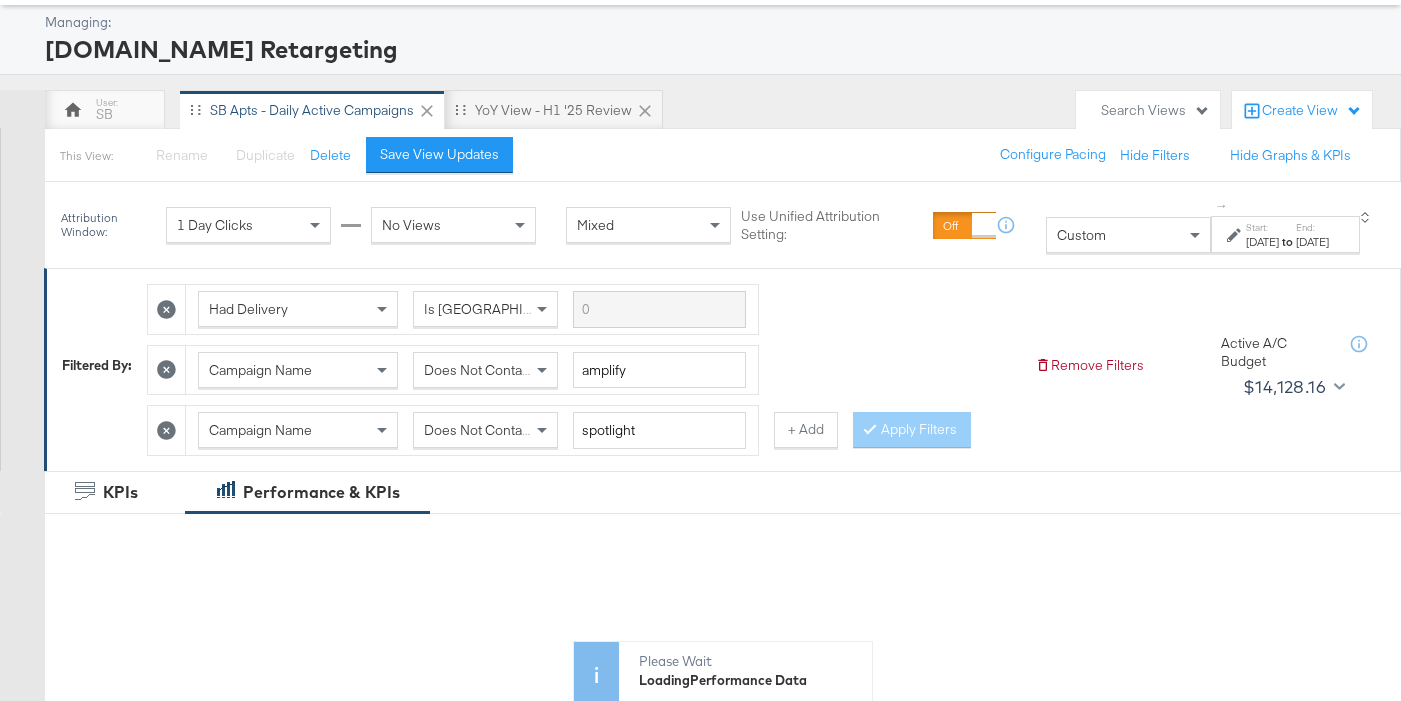 click on "+ Add" at bounding box center (806, 430) 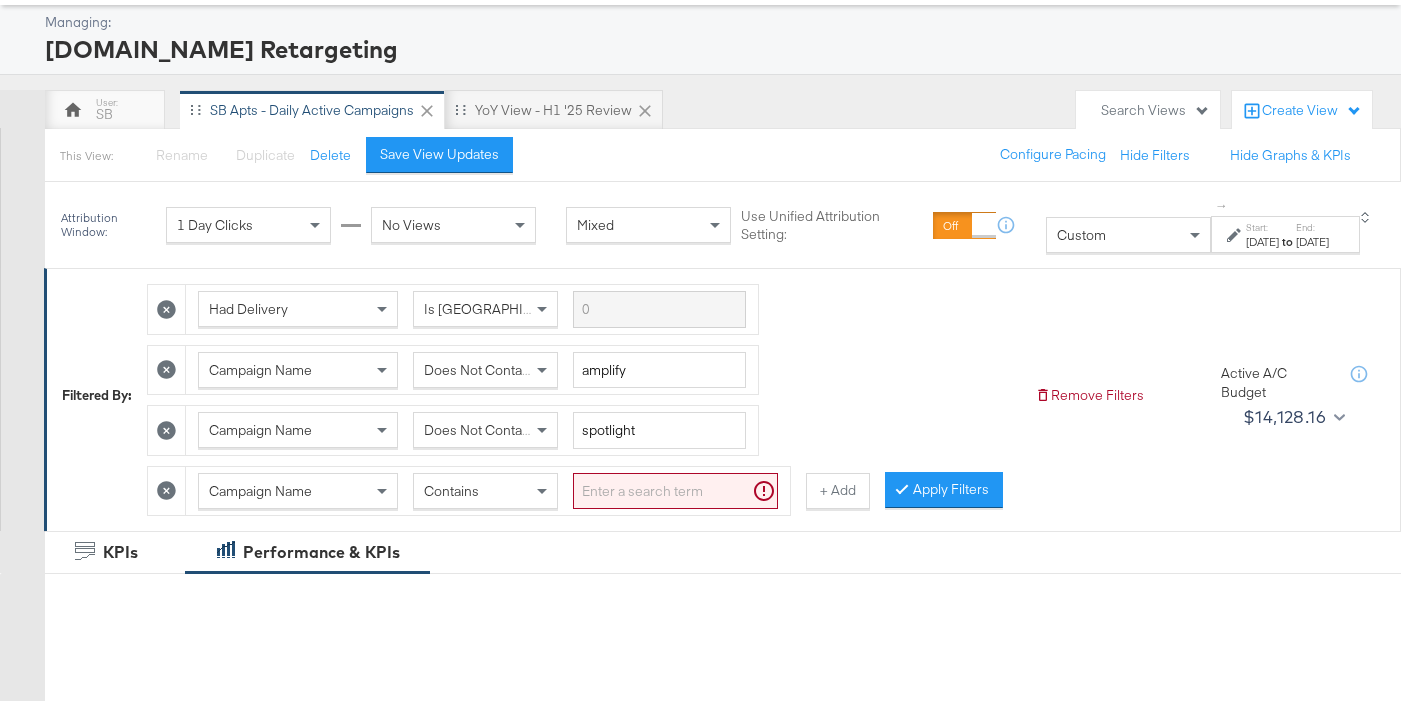 click at bounding box center (675, 491) 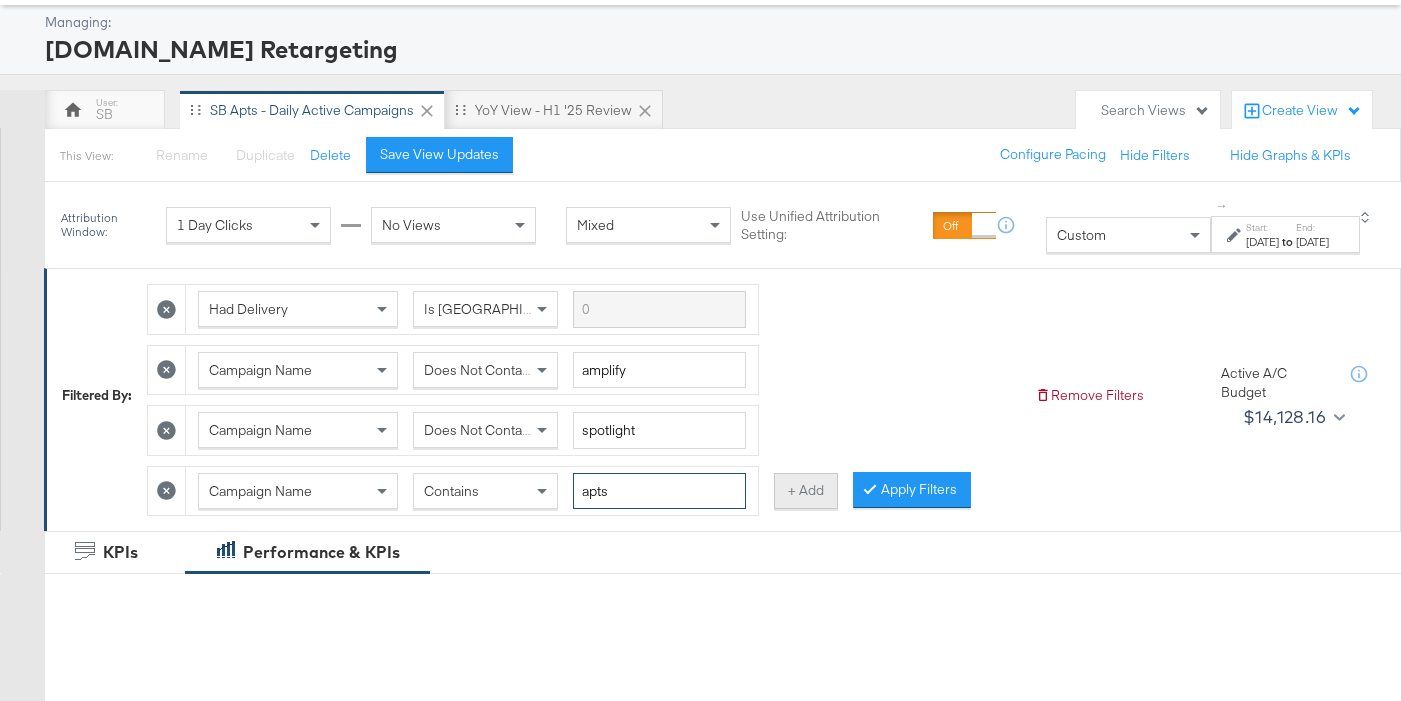 type on "apts" 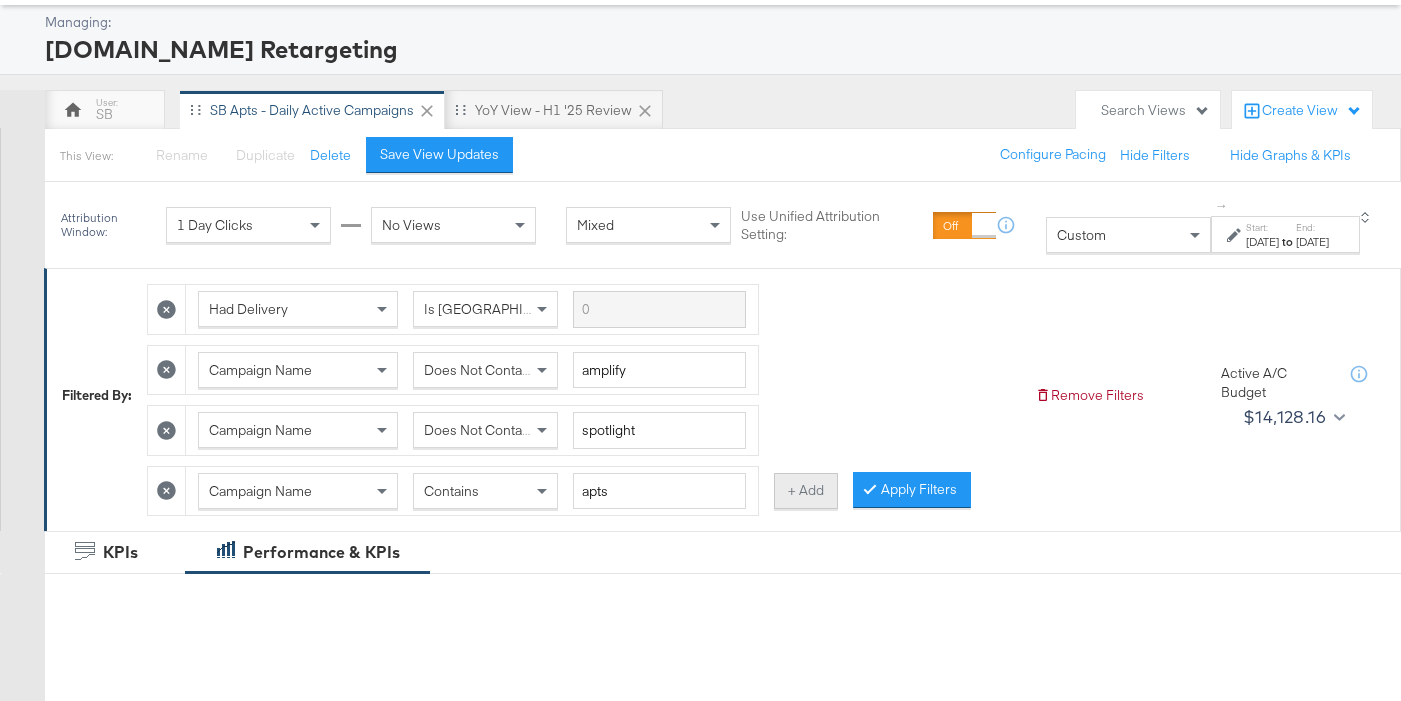 click on "+ Add" at bounding box center [806, 491] 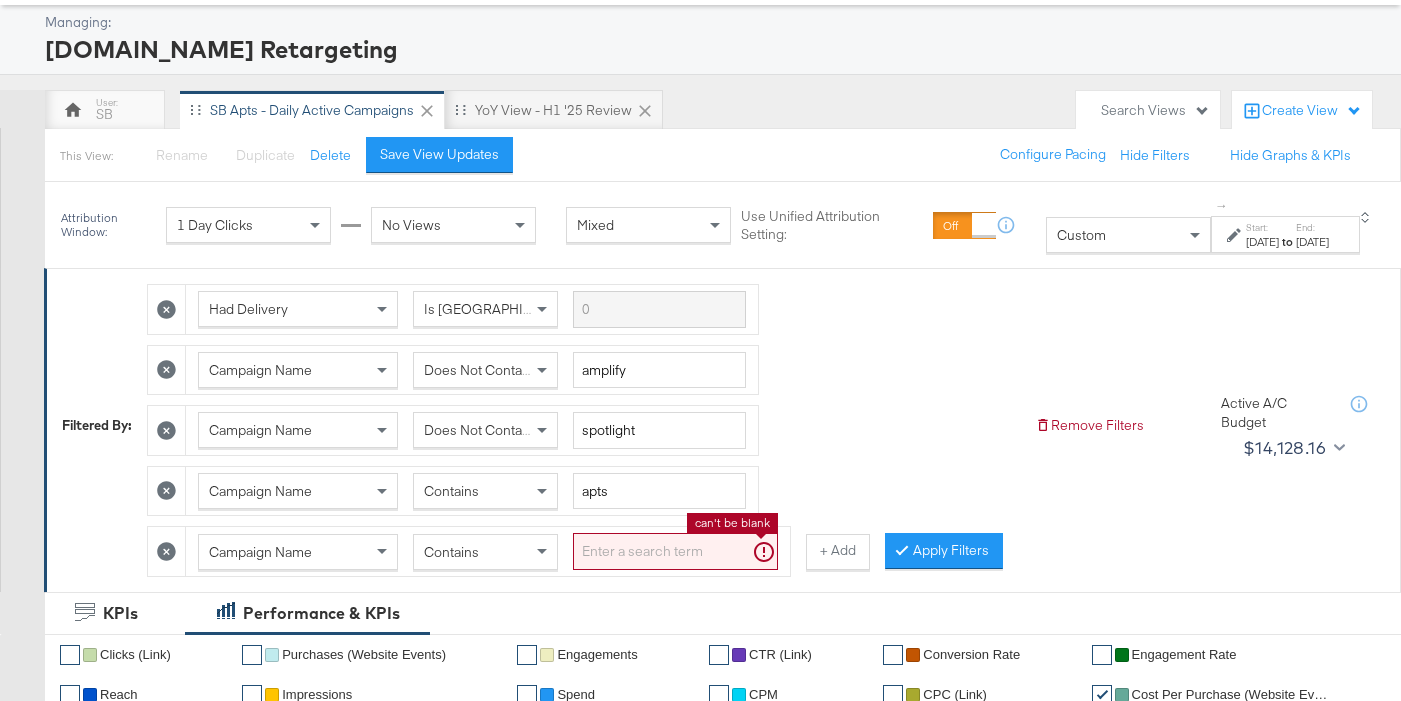 click at bounding box center [675, 551] 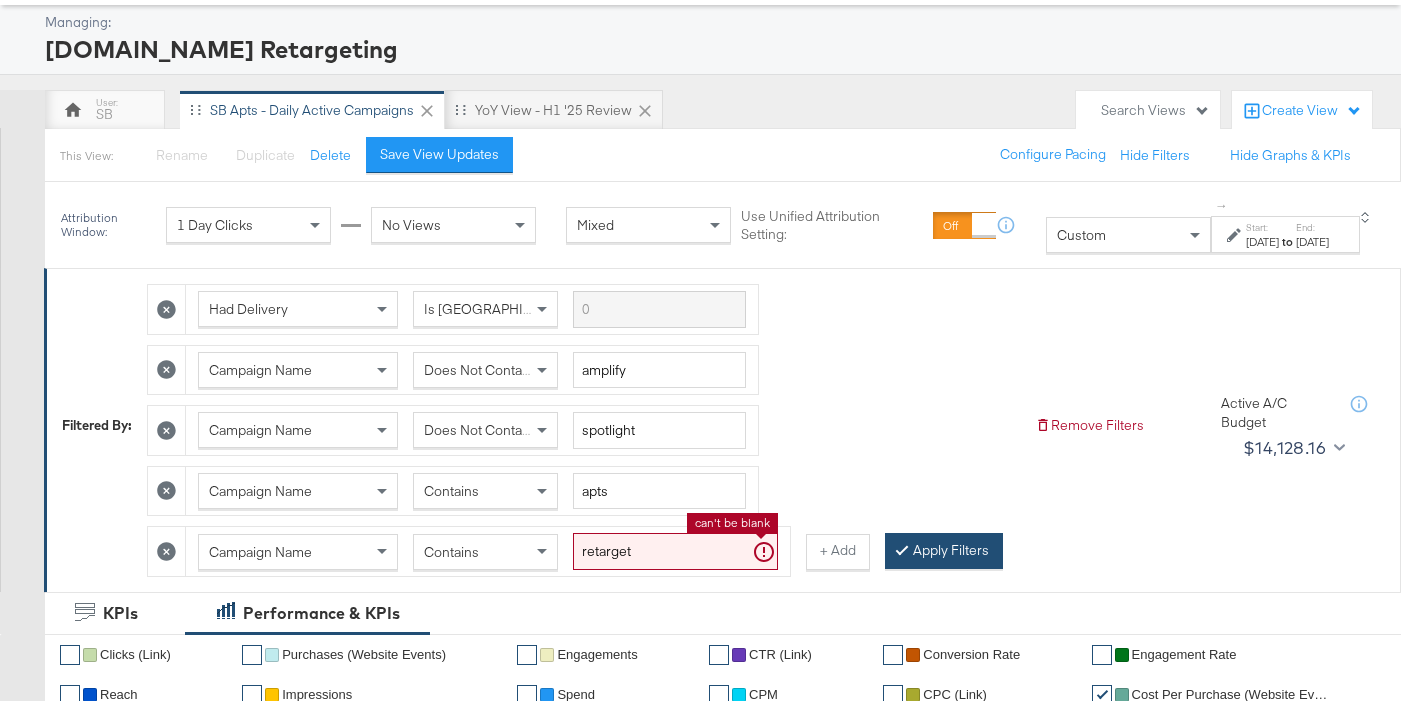 type on "retarget" 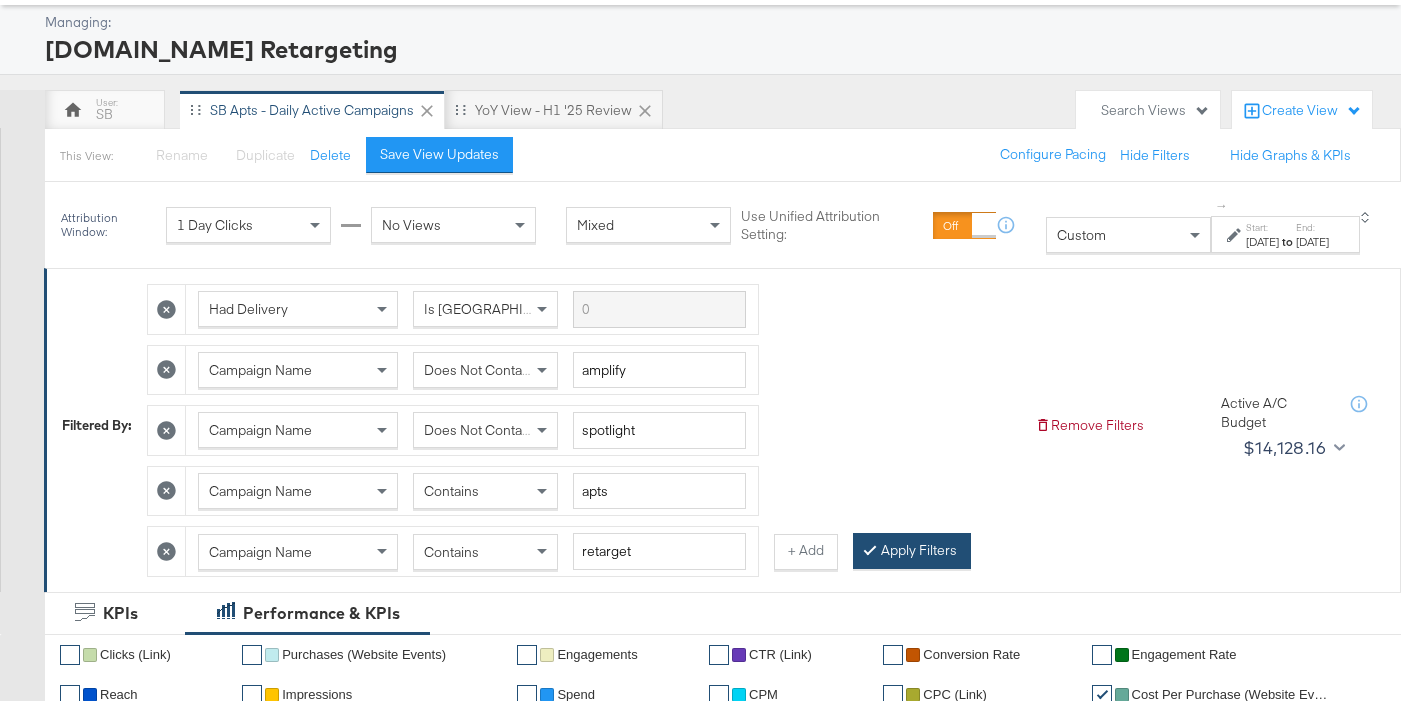 click on "Apply Filters" at bounding box center (912, 551) 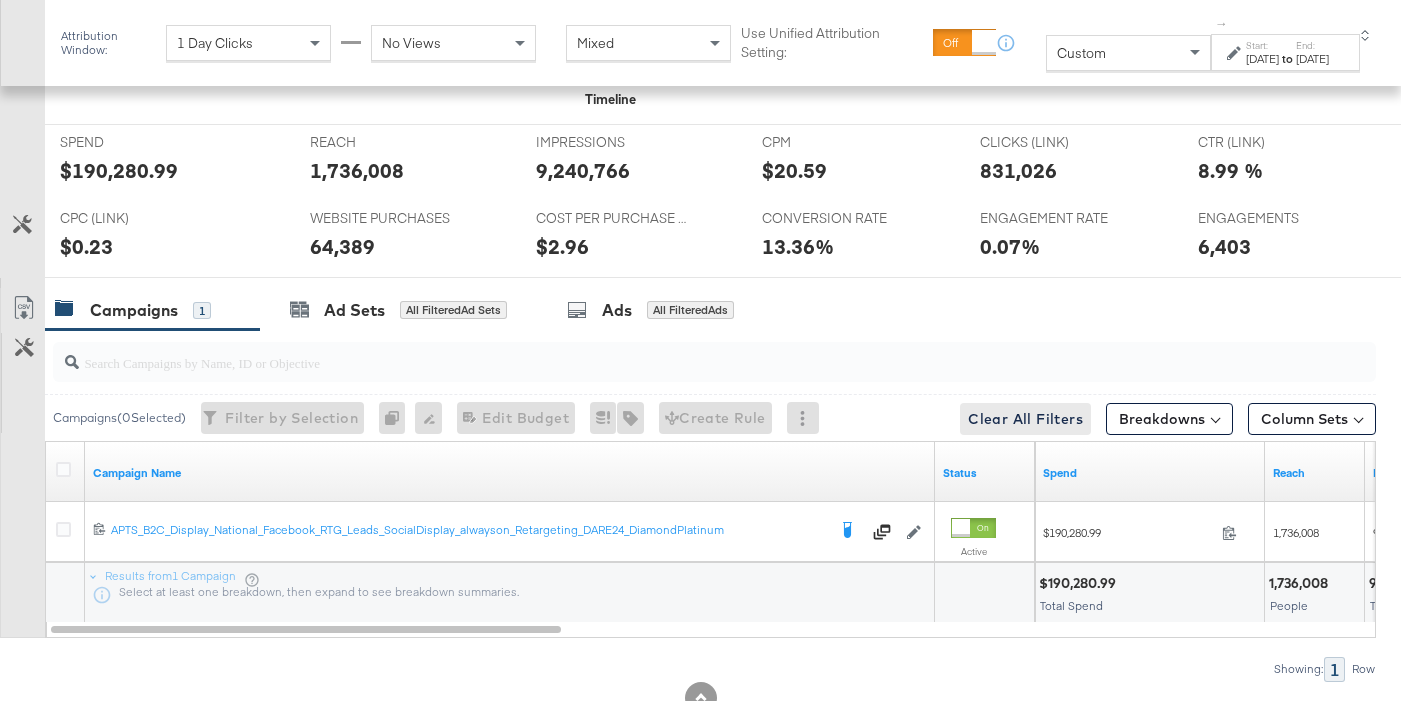 scroll, scrollTop: 1034, scrollLeft: 0, axis: vertical 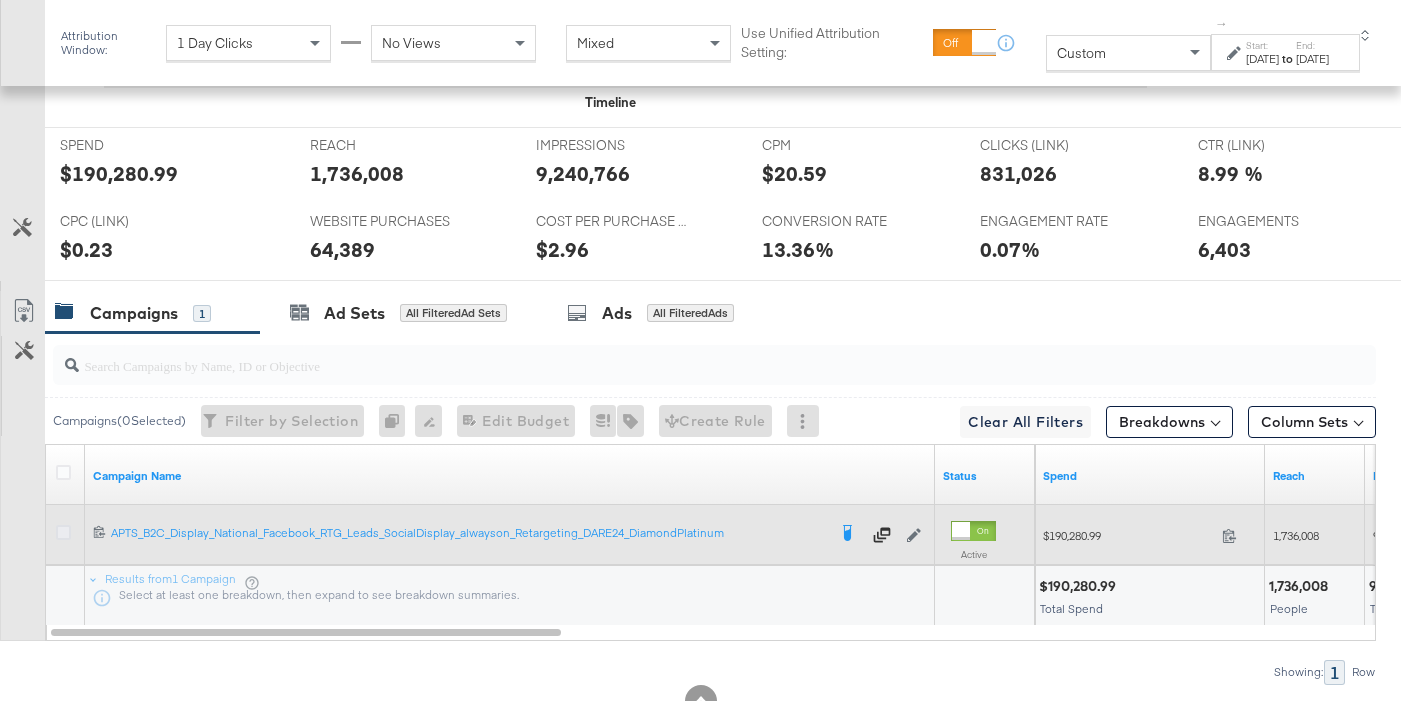 click at bounding box center (63, 532) 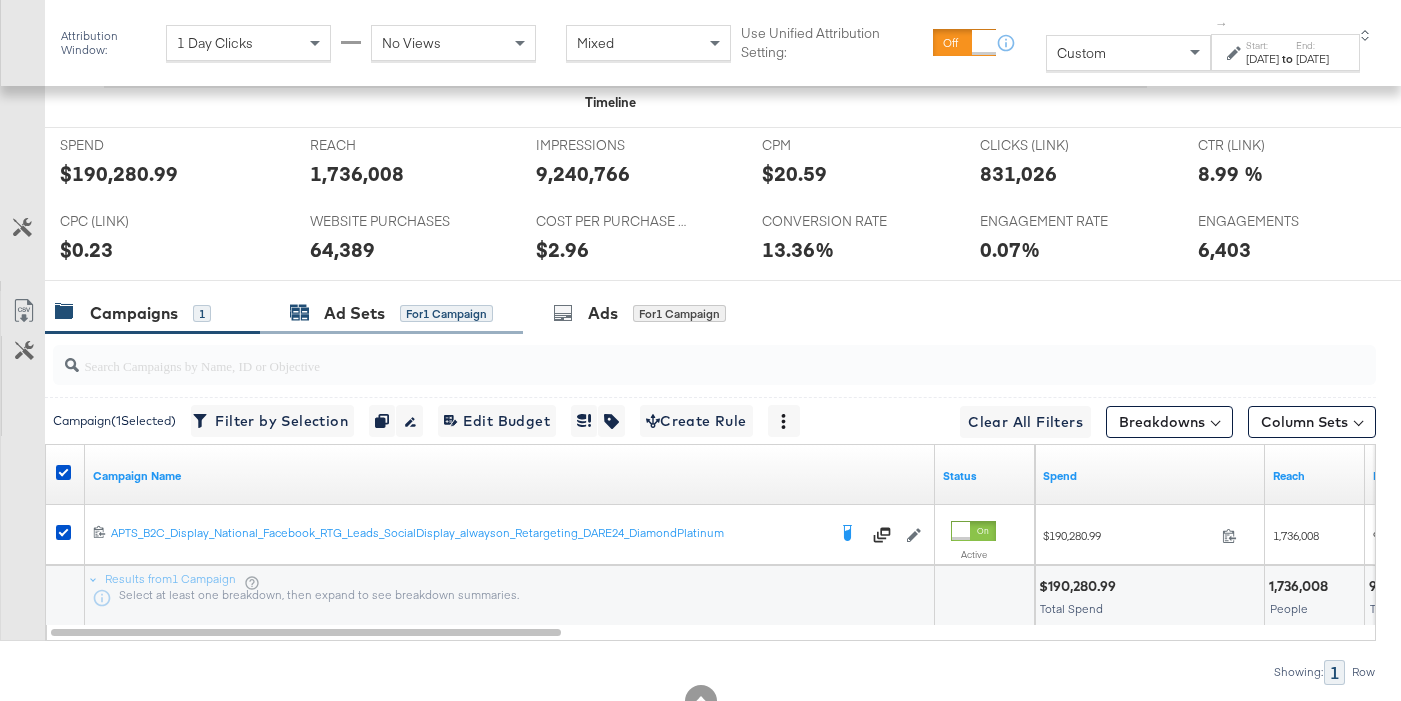 click on "Ad Sets" at bounding box center (354, 313) 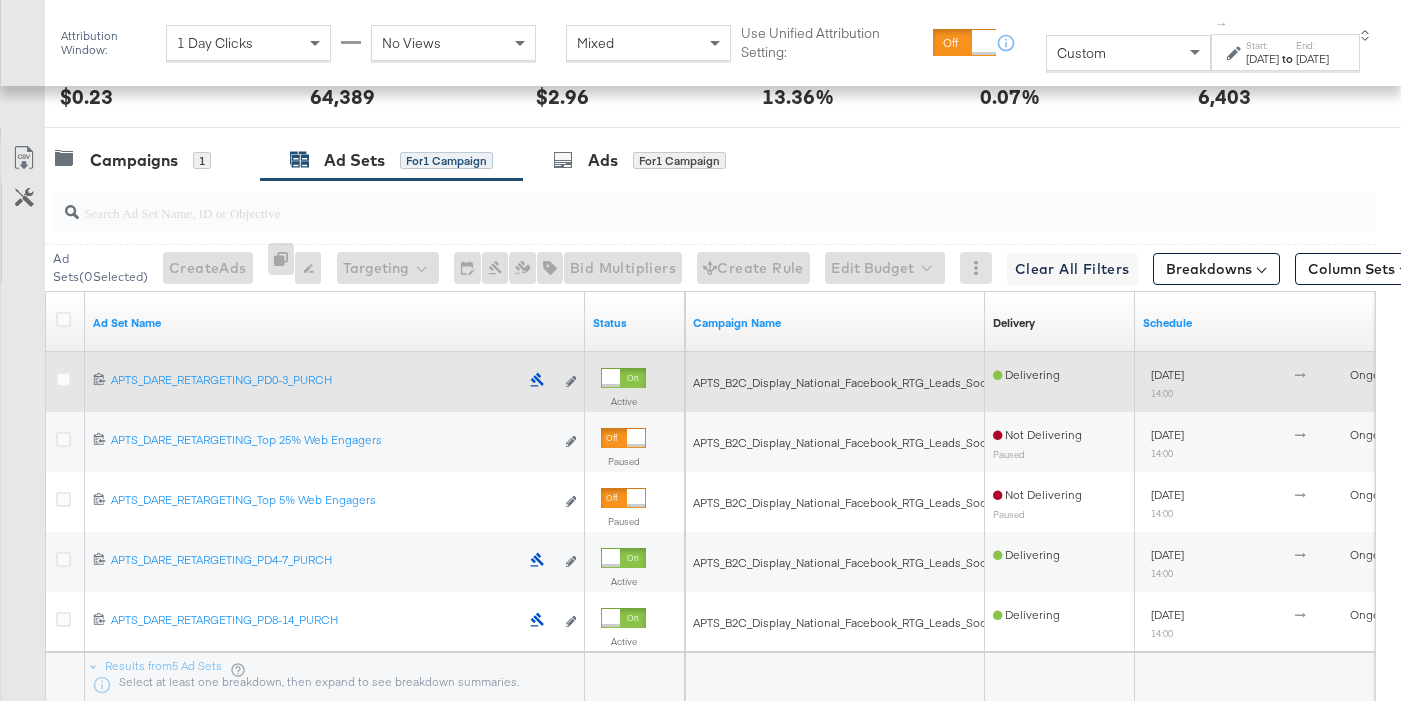 scroll, scrollTop: 1238, scrollLeft: 0, axis: vertical 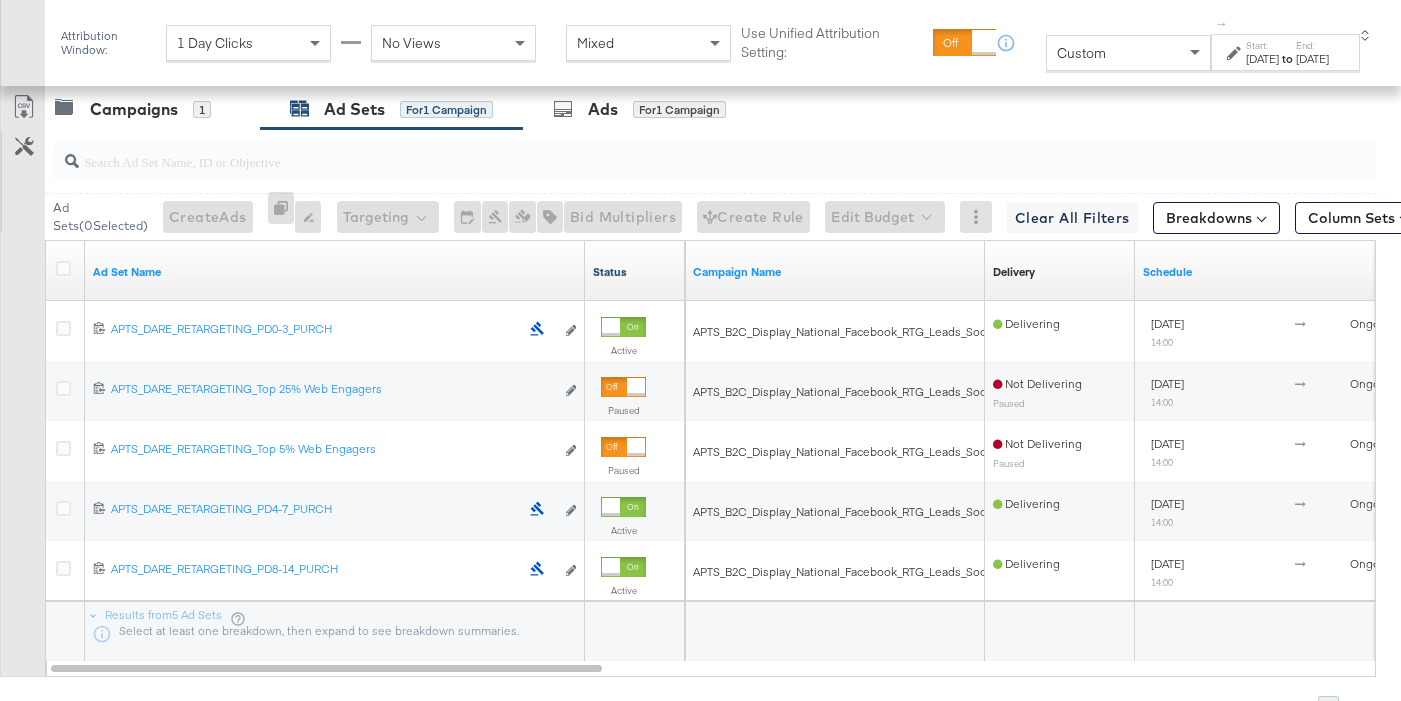 click on "Status" at bounding box center (635, 272) 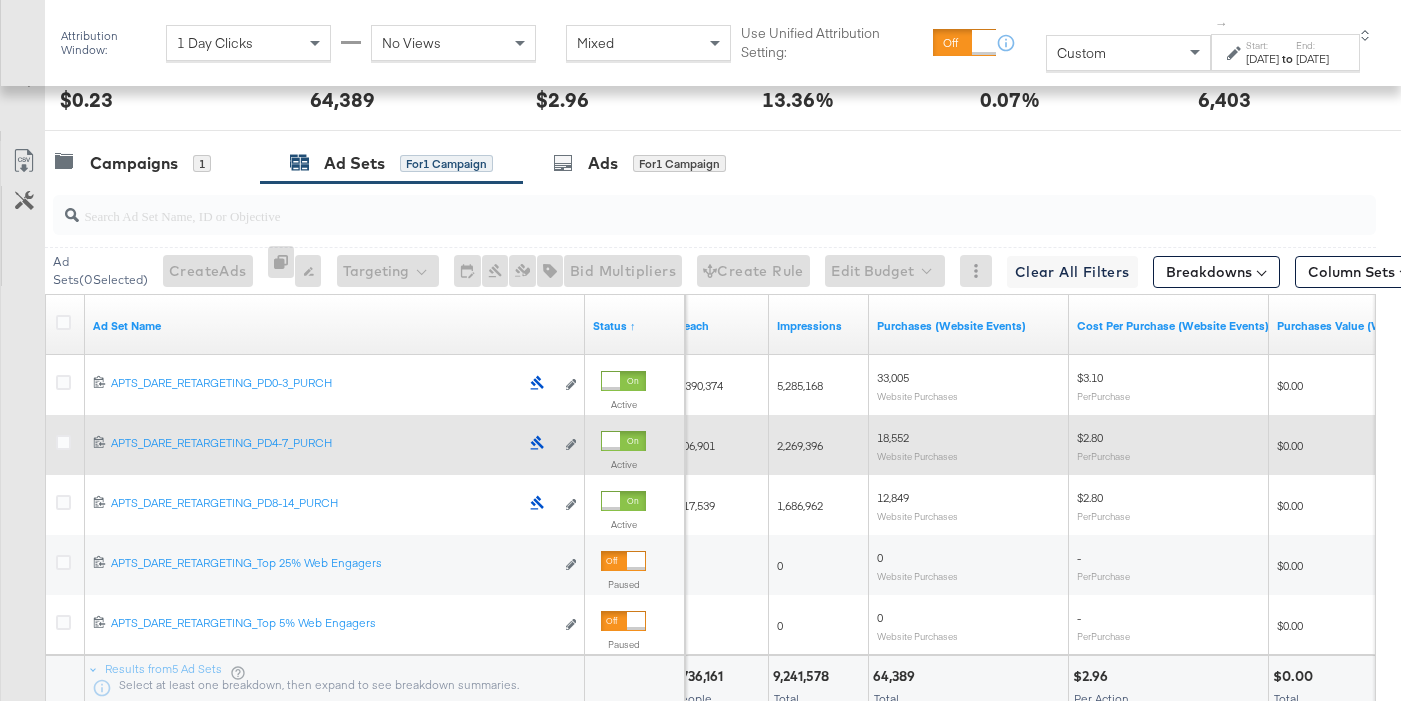 scroll, scrollTop: 1182, scrollLeft: 0, axis: vertical 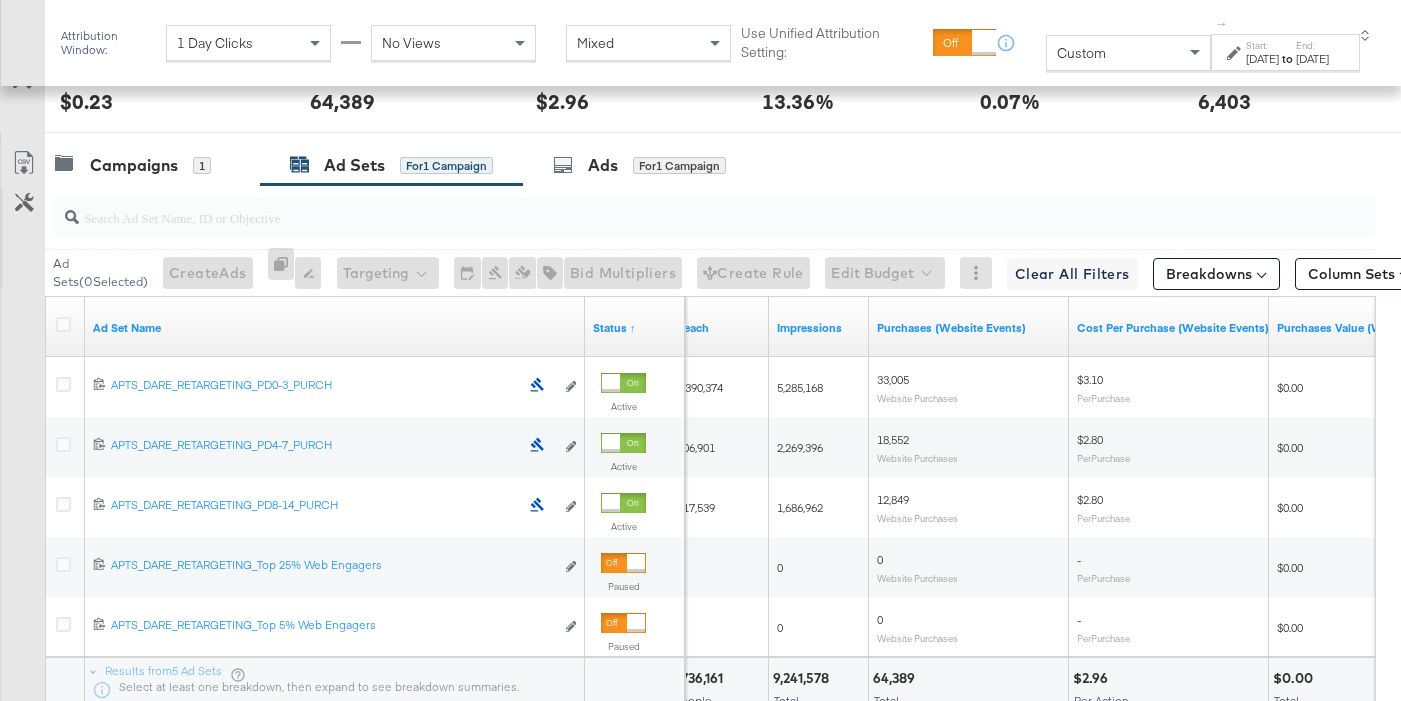 click on "[DATE]" at bounding box center (1262, 59) 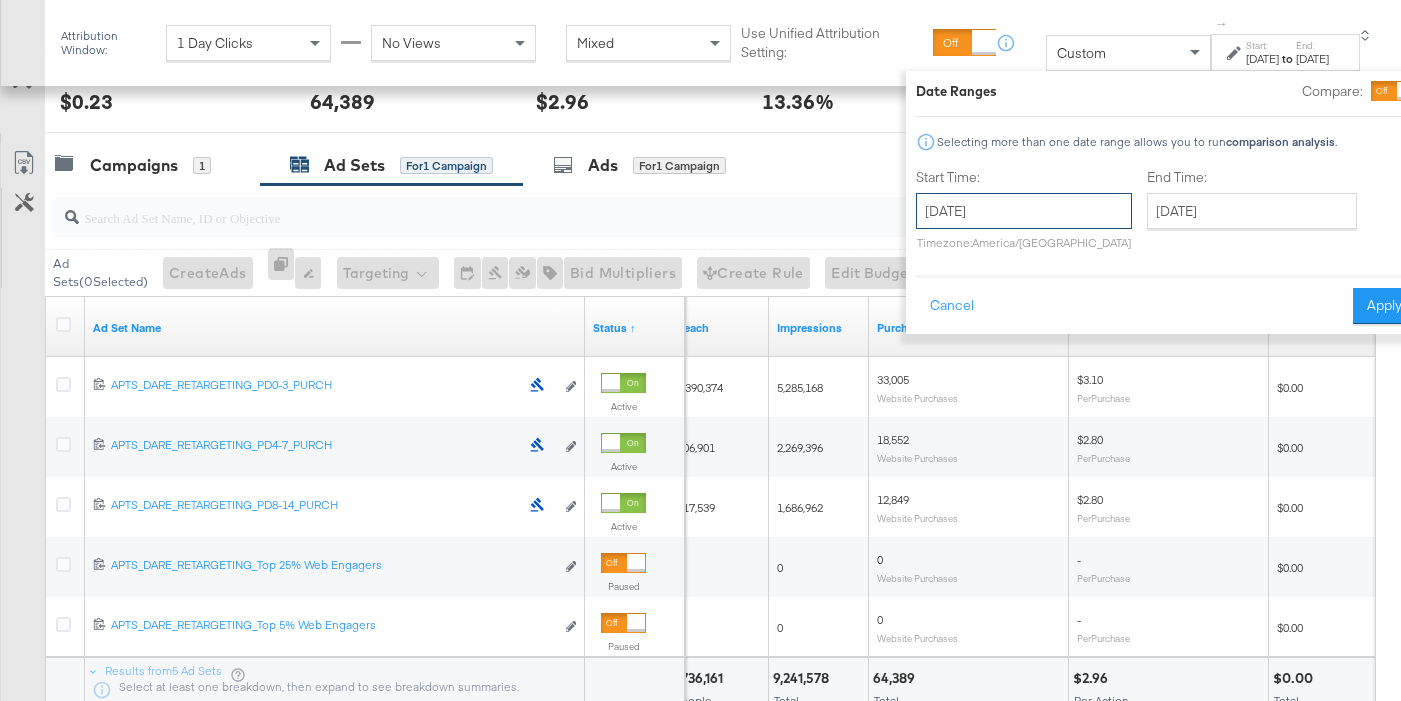 click on "[DATE]" at bounding box center (1024, 211) 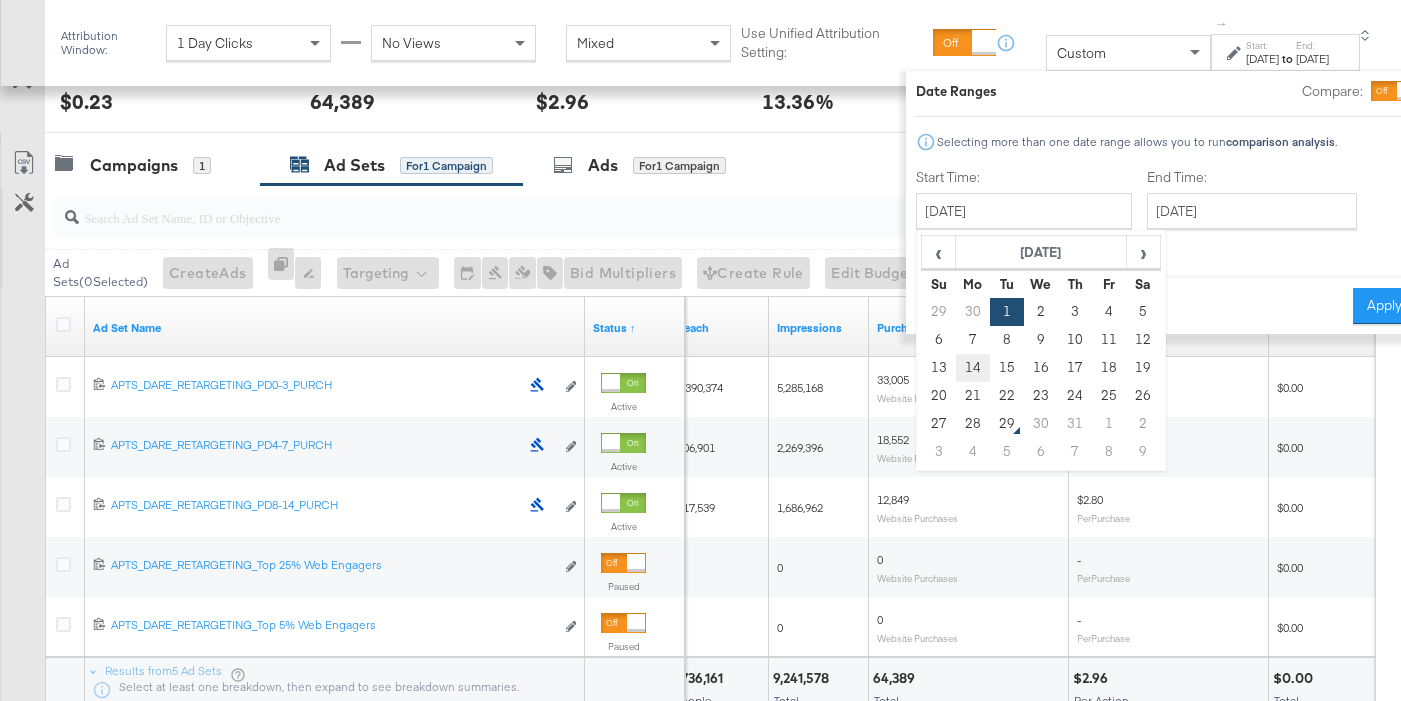 click on "14" at bounding box center [973, 368] 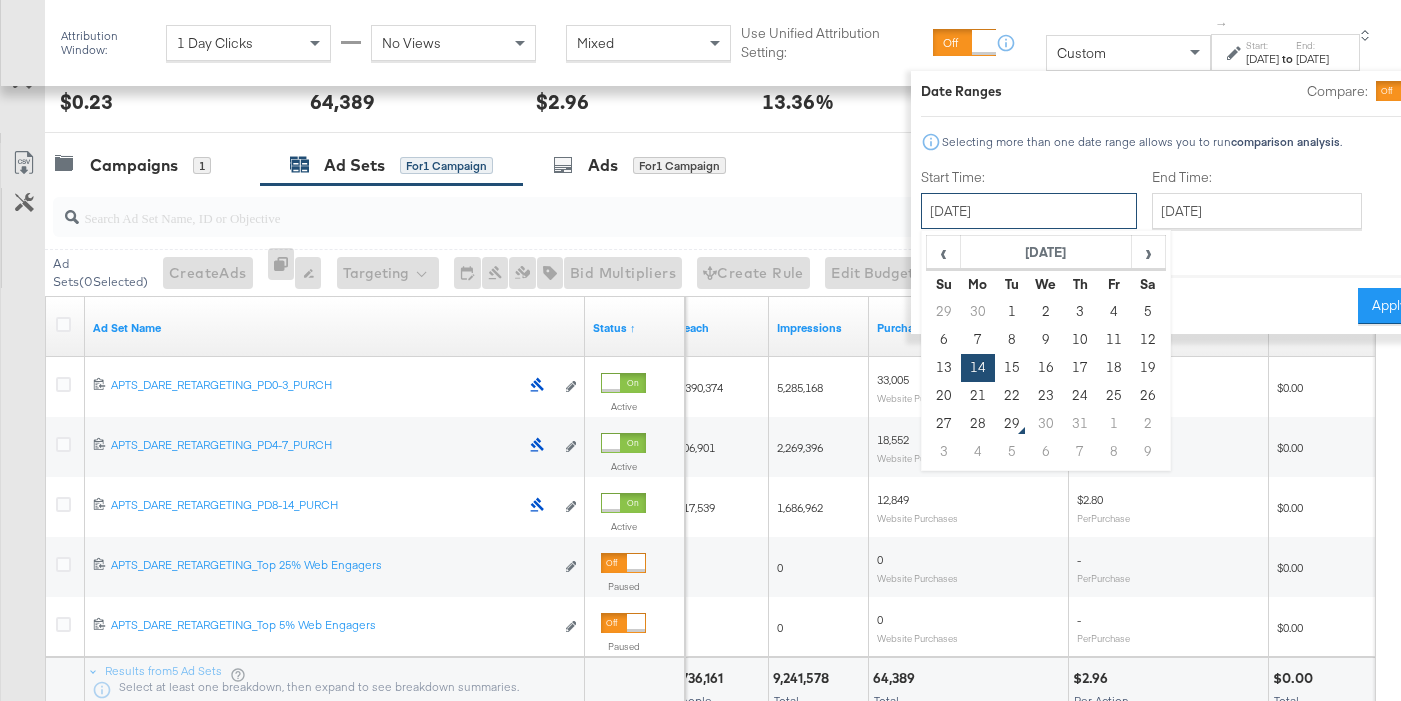 click on "[DATE]" at bounding box center (1029, 211) 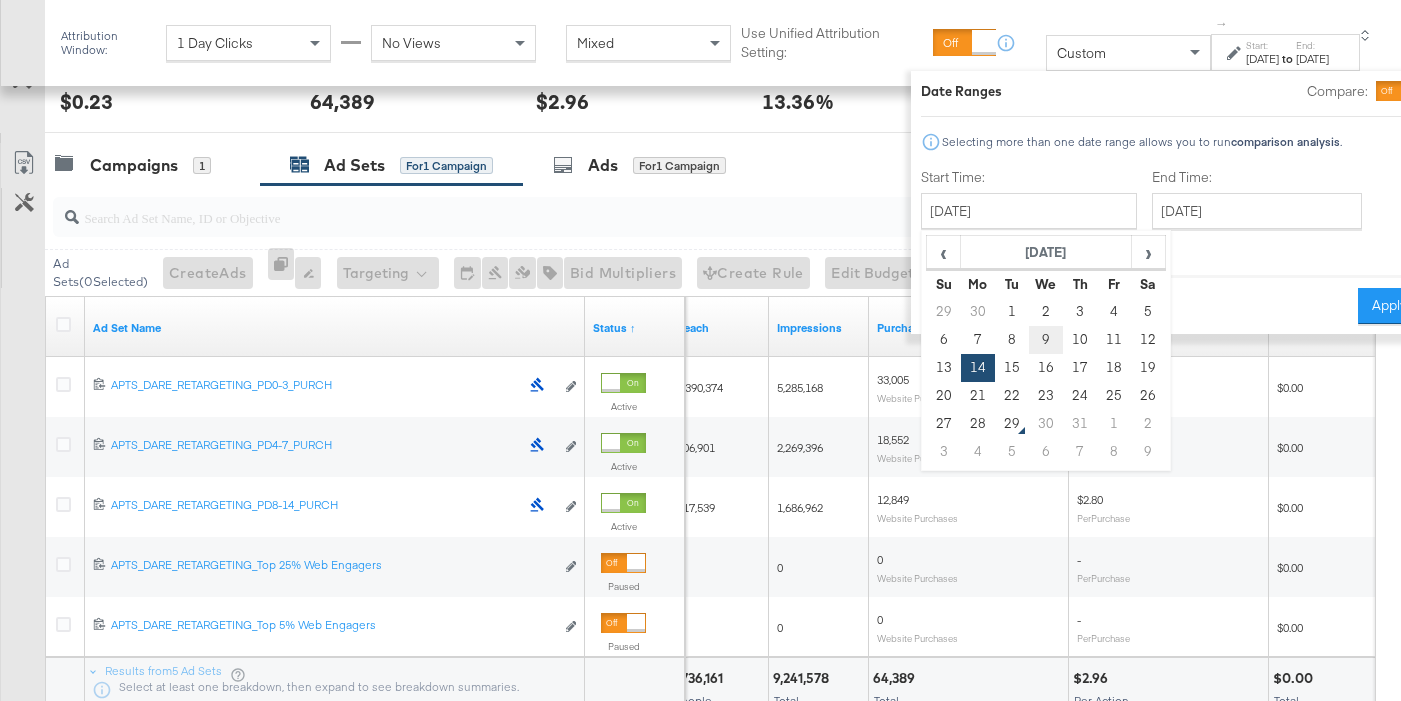 click on "9" at bounding box center (1046, 340) 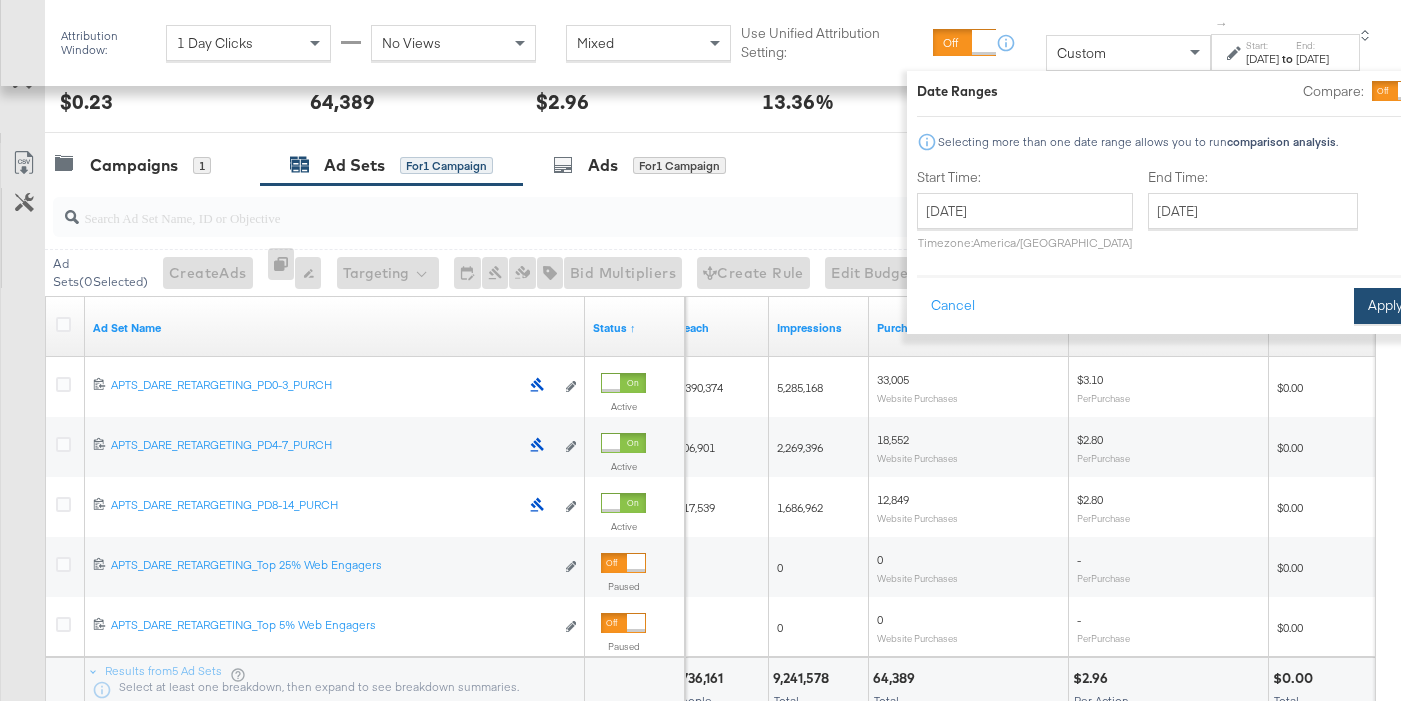 click on "Apply" at bounding box center [1385, 306] 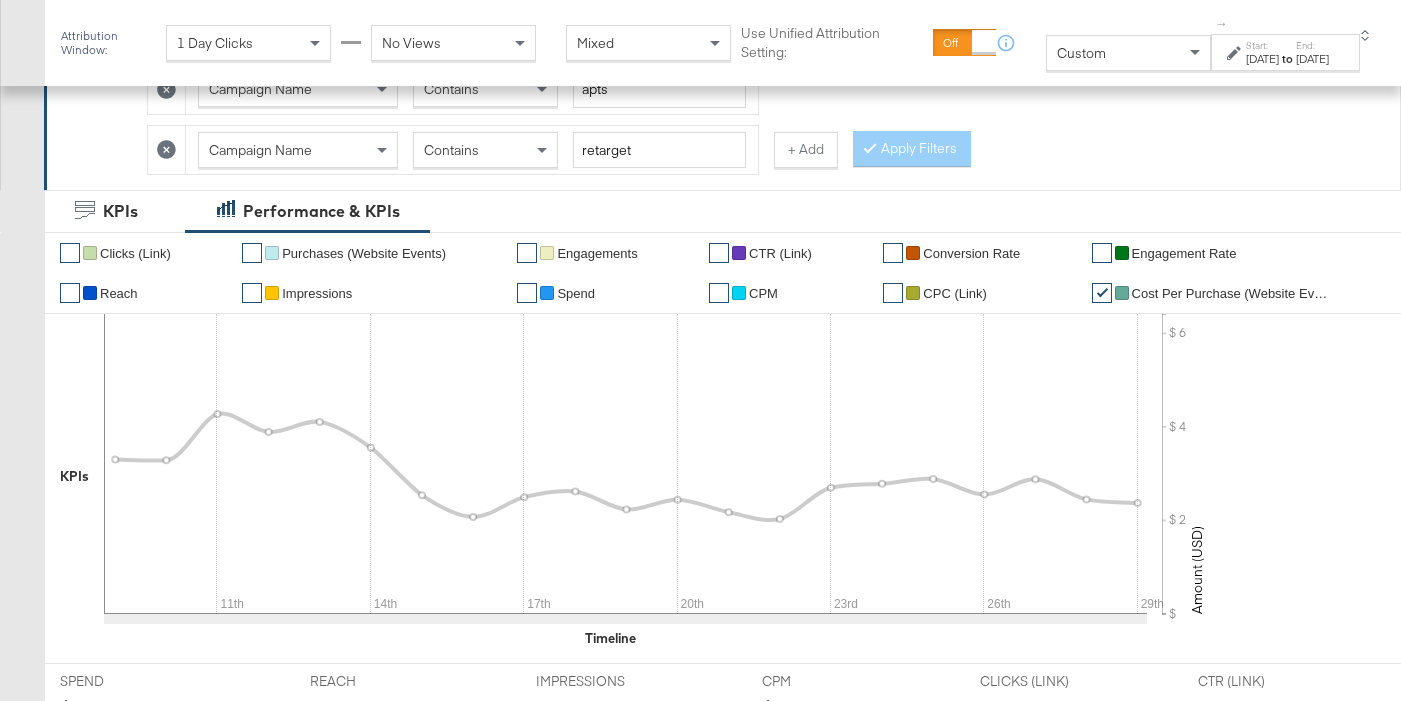 scroll, scrollTop: 496, scrollLeft: 0, axis: vertical 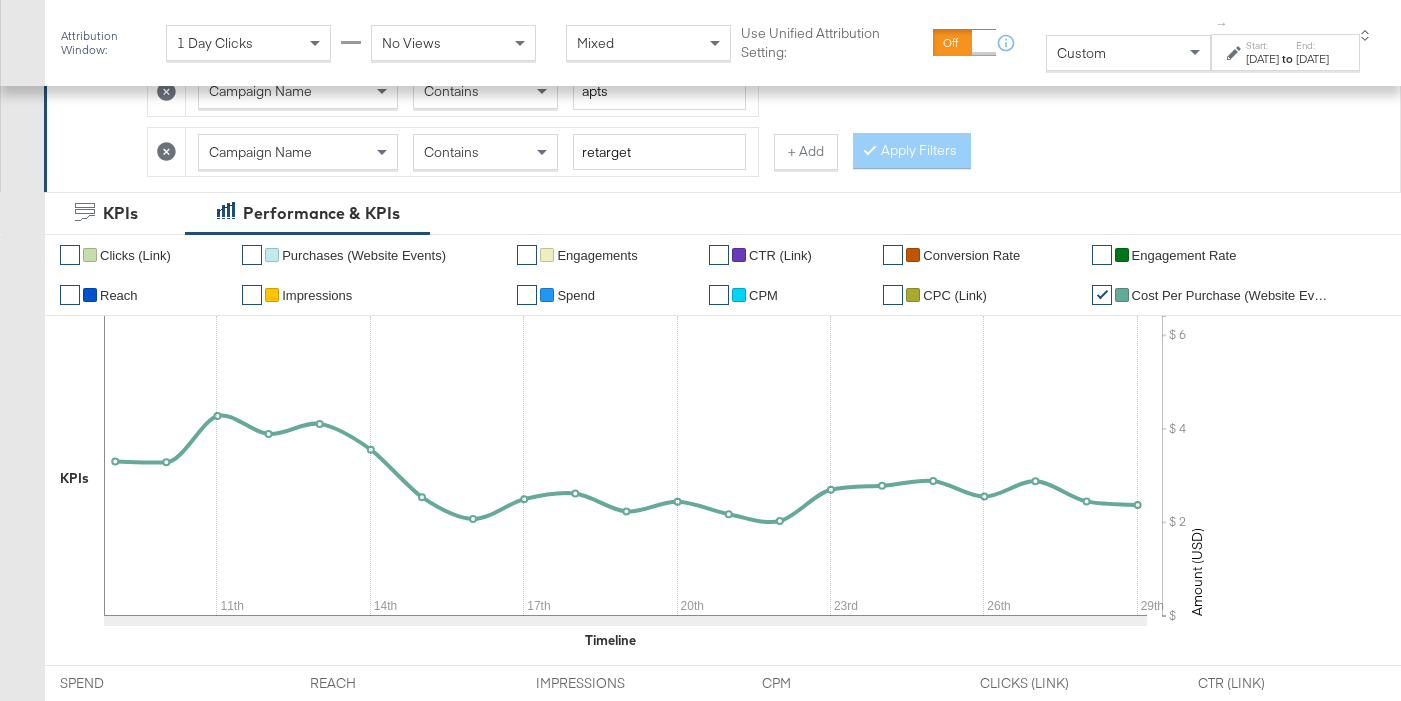 click on "Contains" at bounding box center (485, 152) 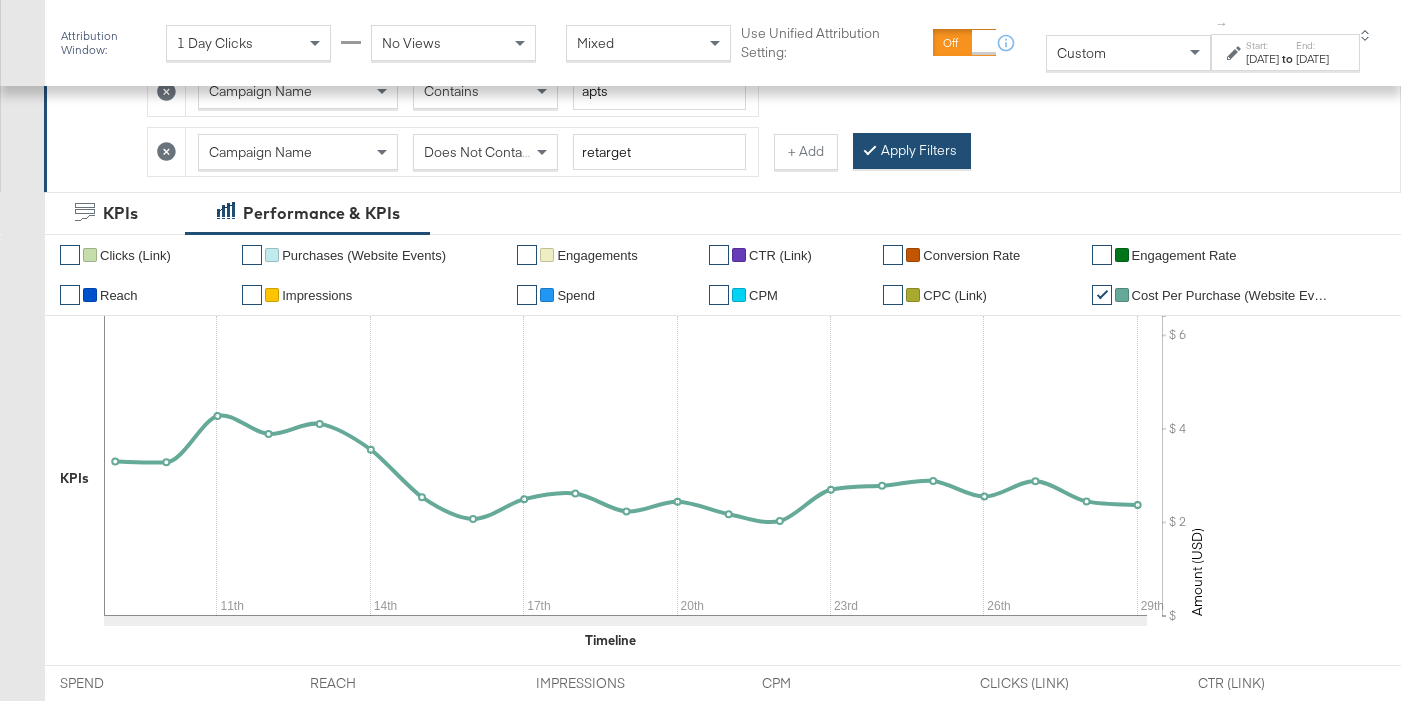 click on "Apply Filters" at bounding box center [912, 151] 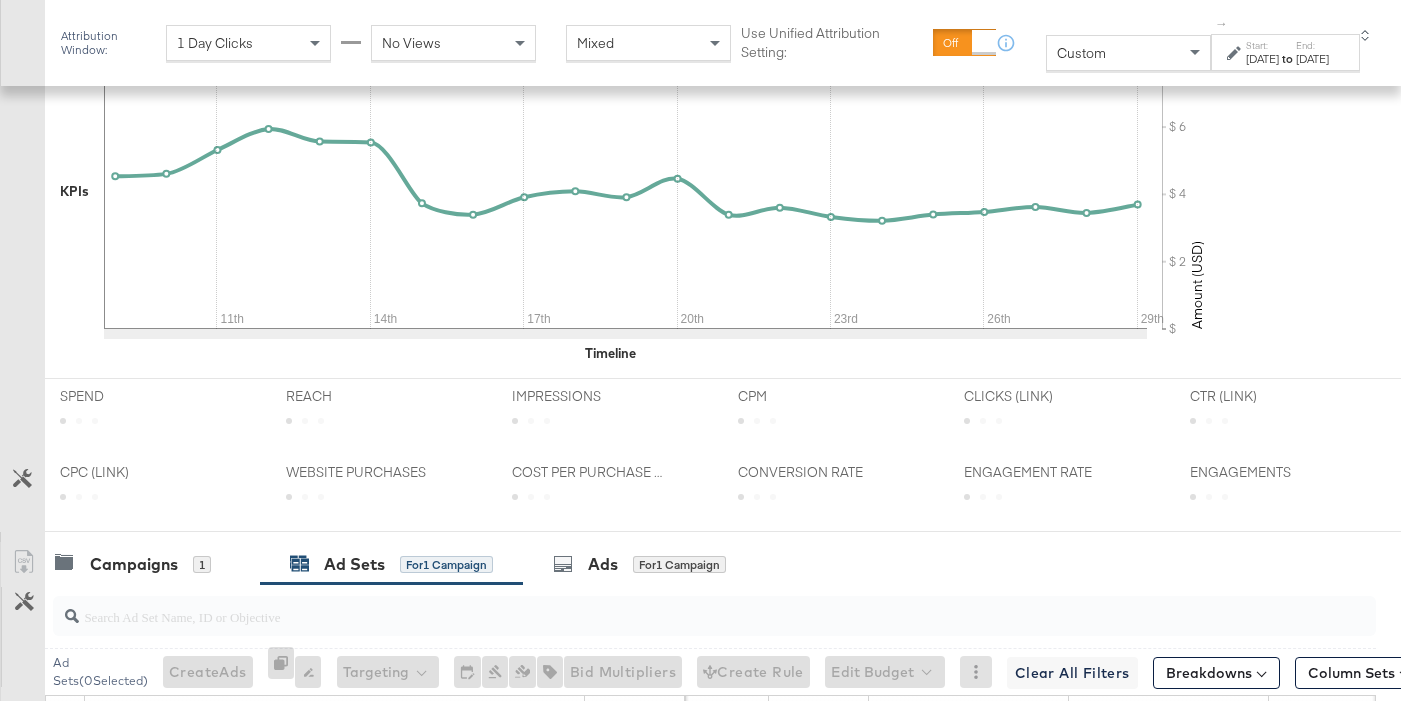 scroll, scrollTop: 978, scrollLeft: 0, axis: vertical 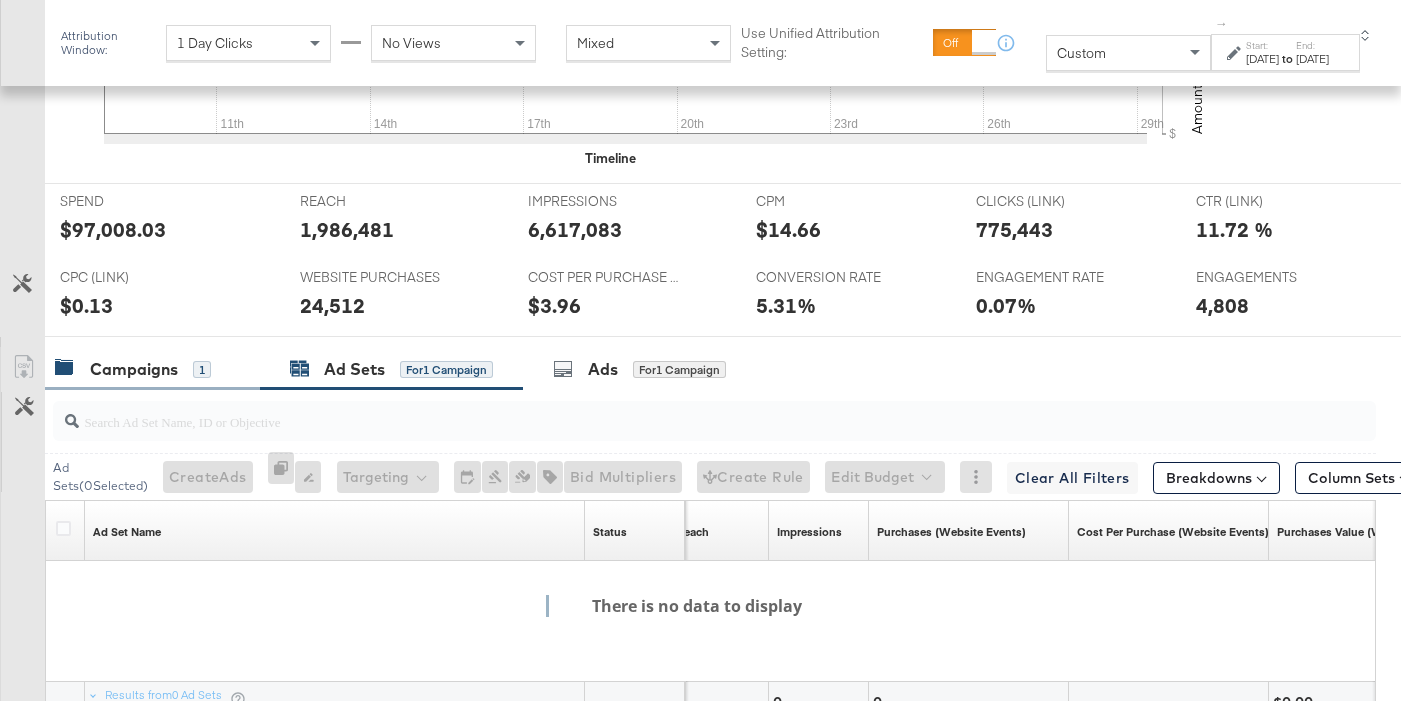 click on "1" at bounding box center (202, 370) 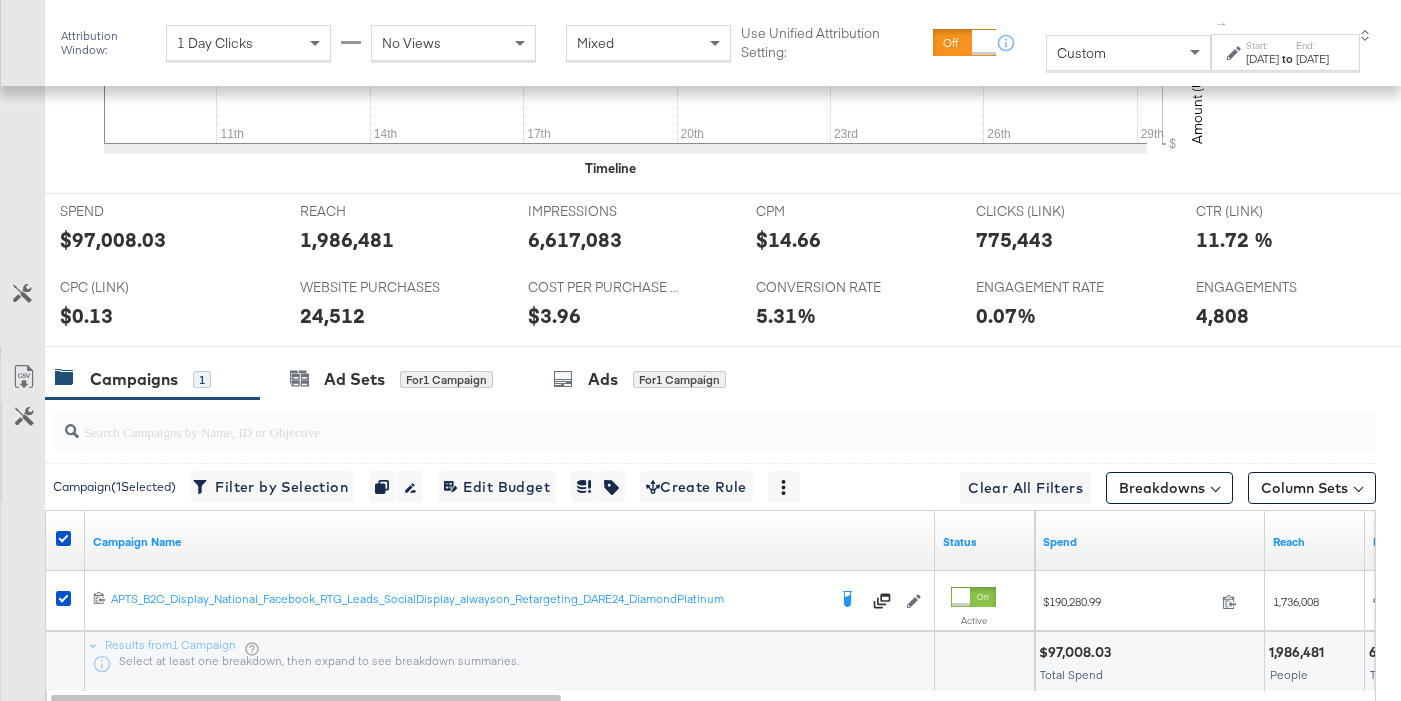 scroll, scrollTop: 953, scrollLeft: 0, axis: vertical 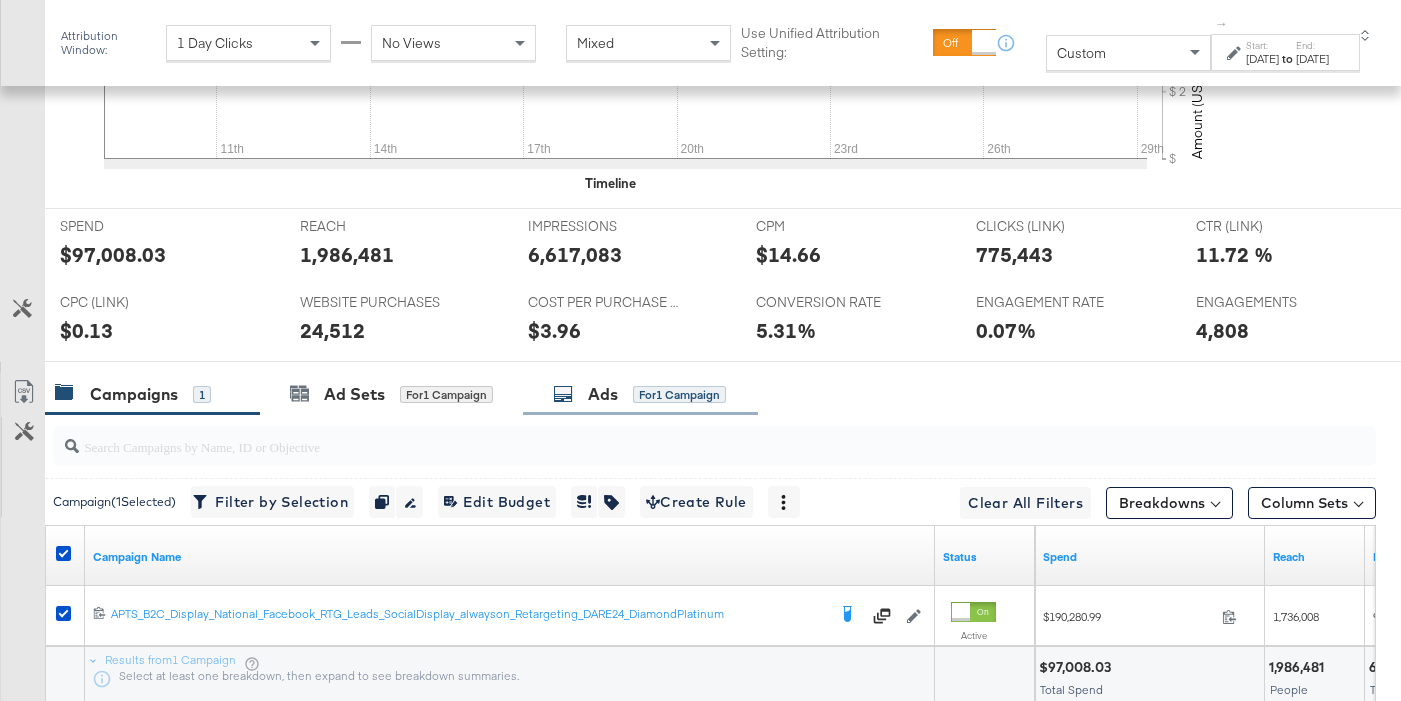 click on "Ads for  1   Campaign" at bounding box center [639, 394] 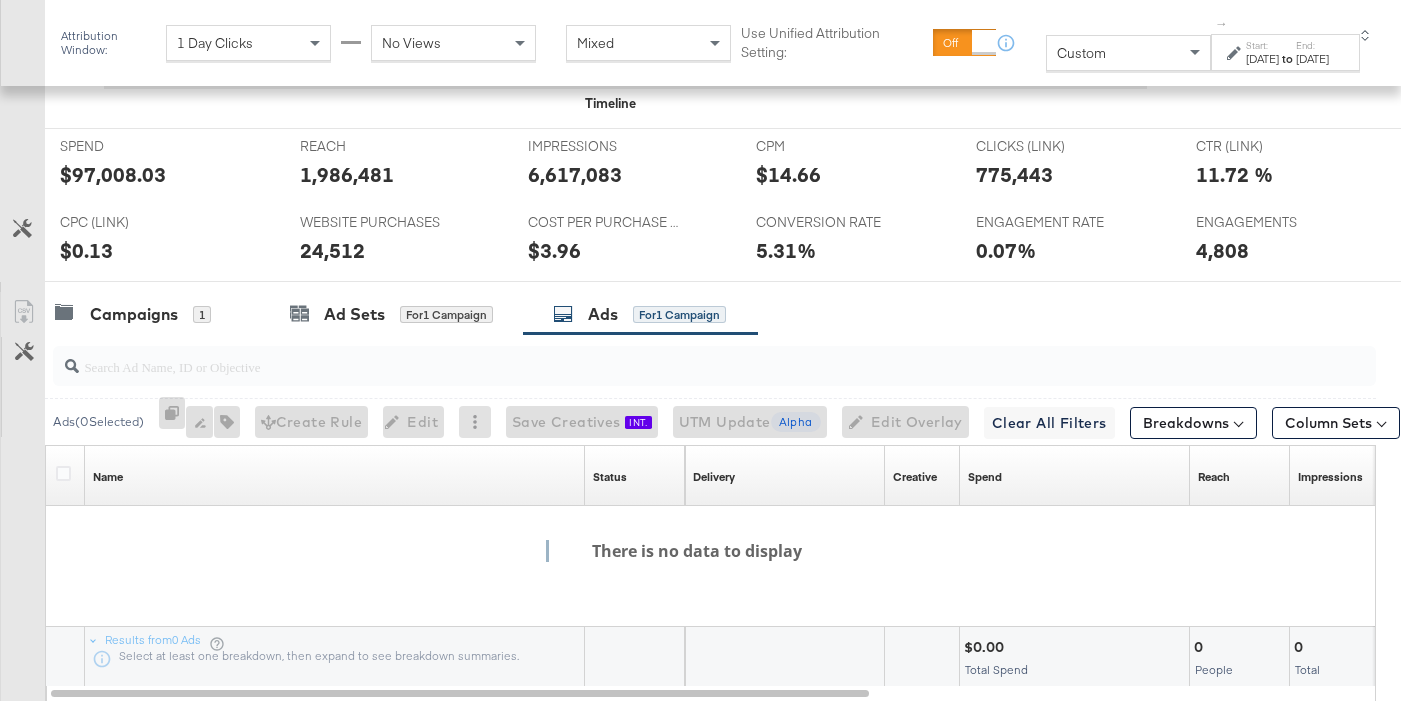 scroll, scrollTop: 1000, scrollLeft: 0, axis: vertical 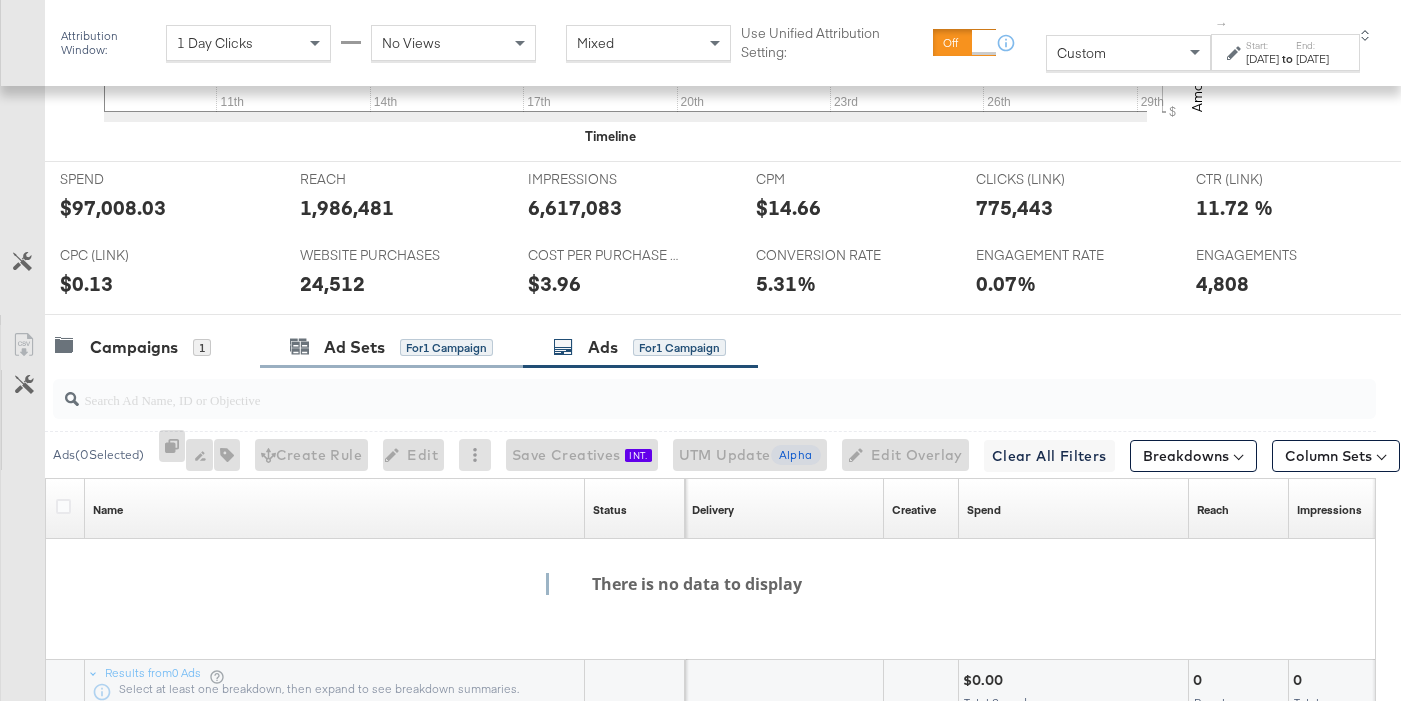 click on "Ad Sets for  1   Campaign" at bounding box center (391, 347) 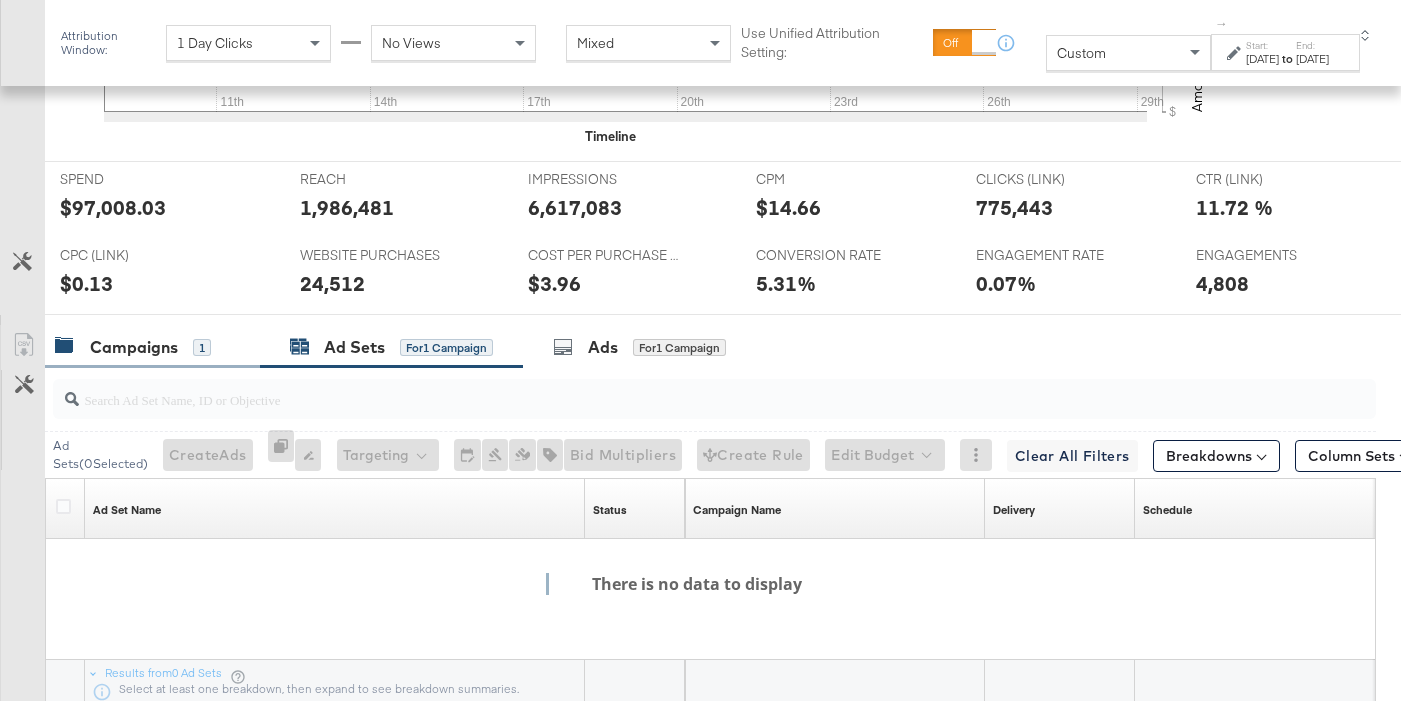 click on "1" at bounding box center [202, 348] 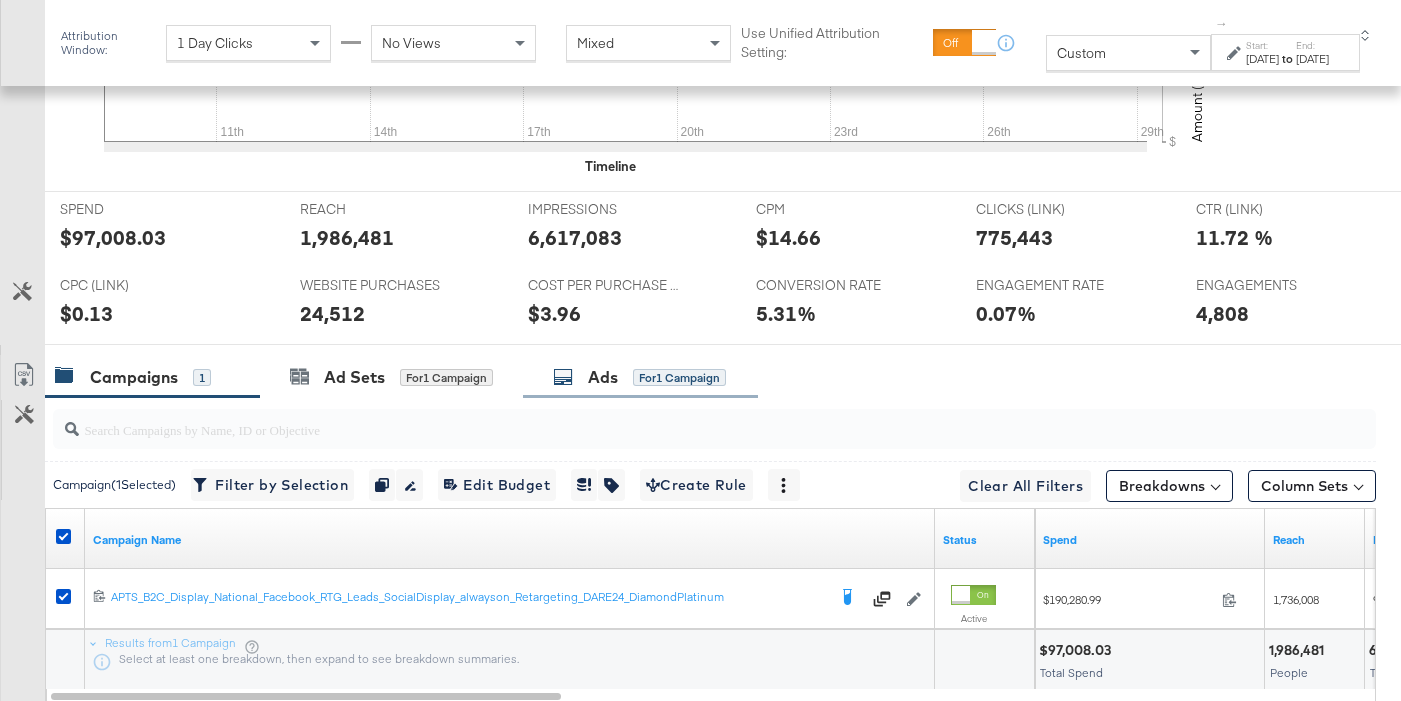 scroll, scrollTop: 978, scrollLeft: 0, axis: vertical 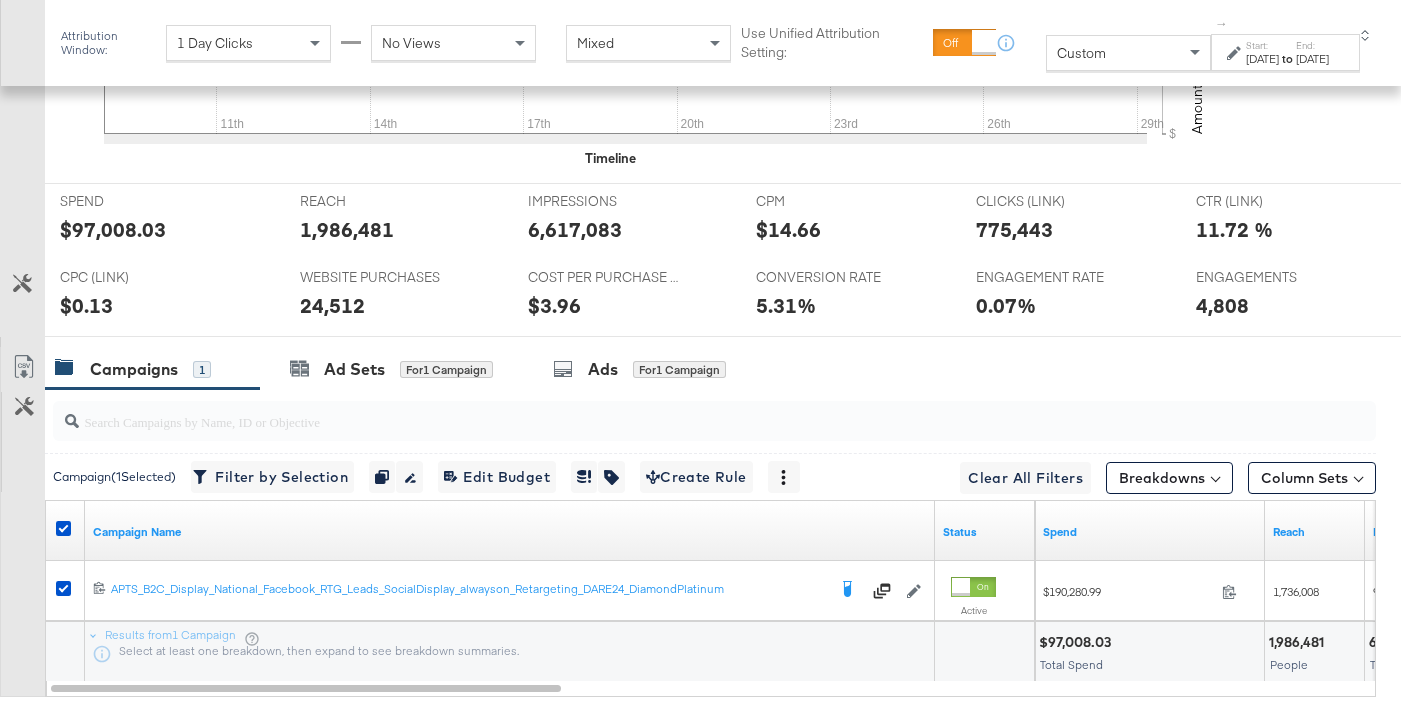 click on "to" at bounding box center [1287, 59] 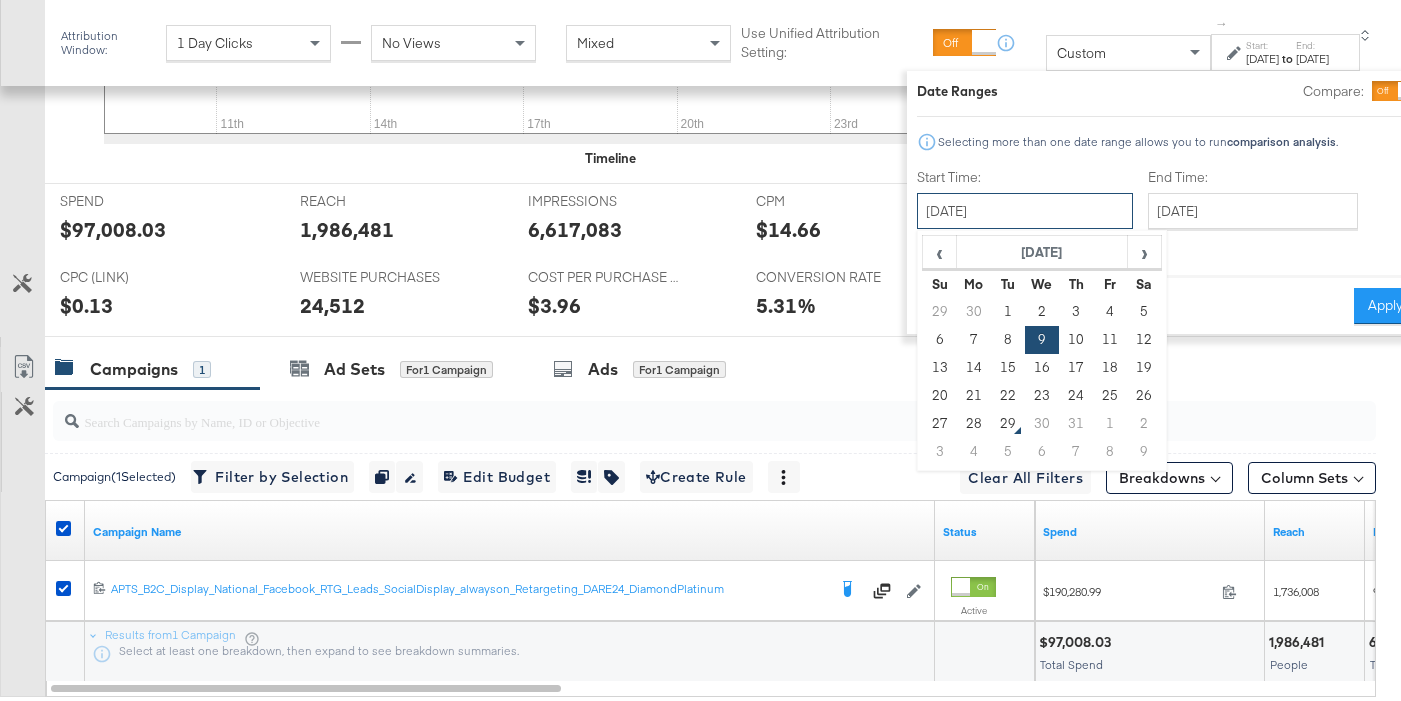 click on "[DATE]" at bounding box center [1025, 211] 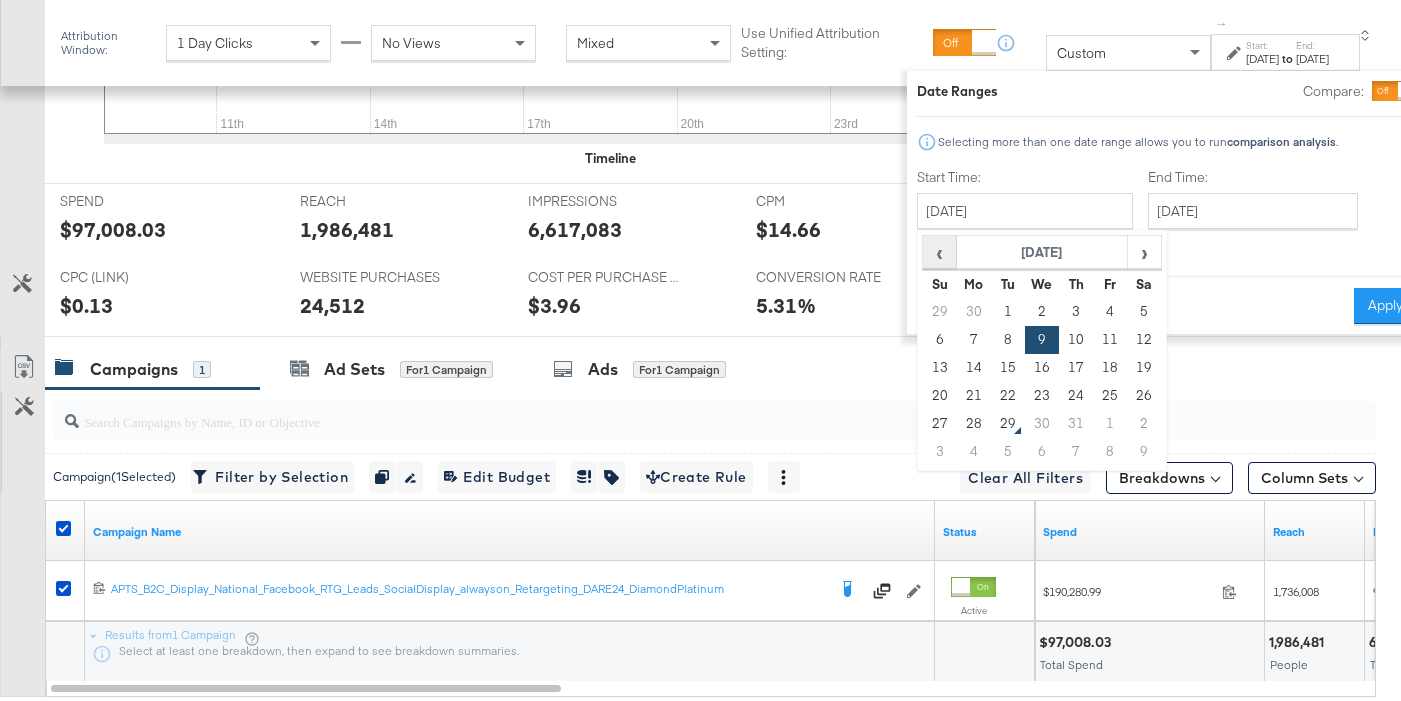 click on "‹" at bounding box center [939, 252] 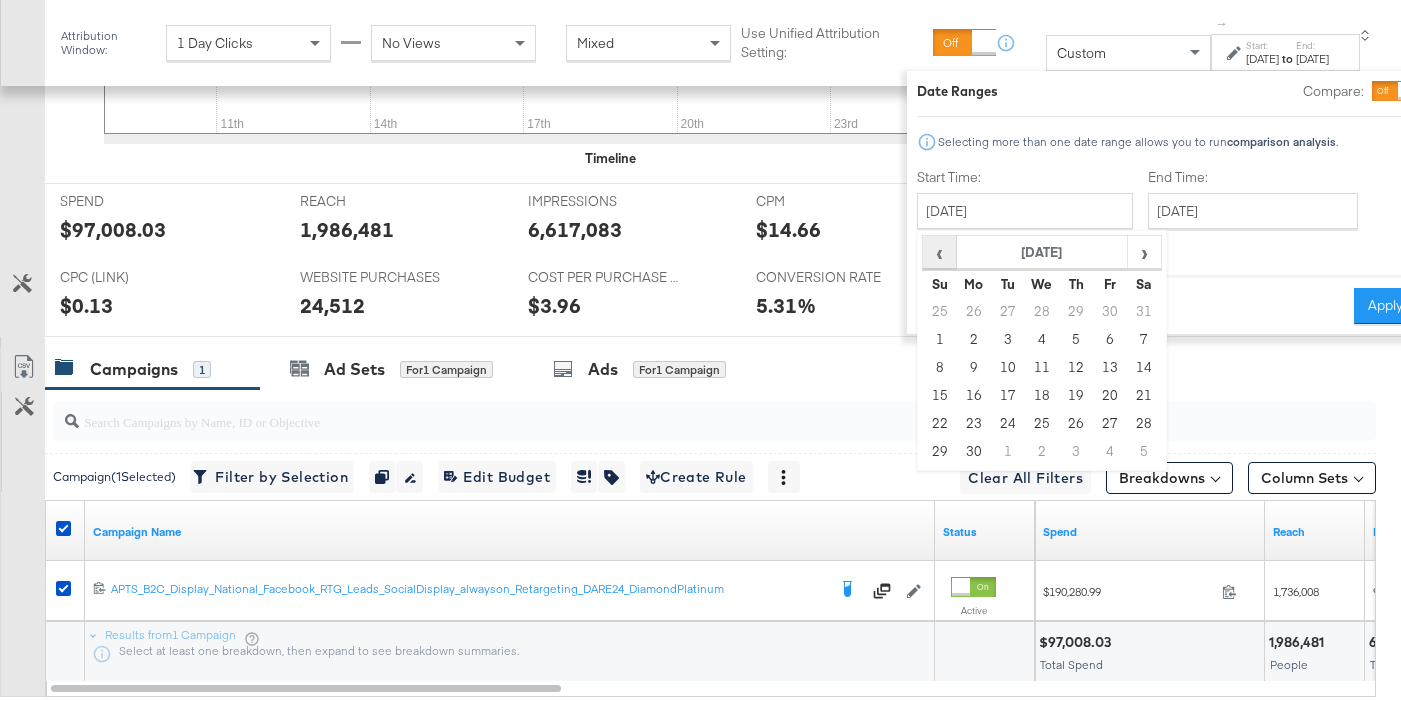 click on "‹" at bounding box center (939, 252) 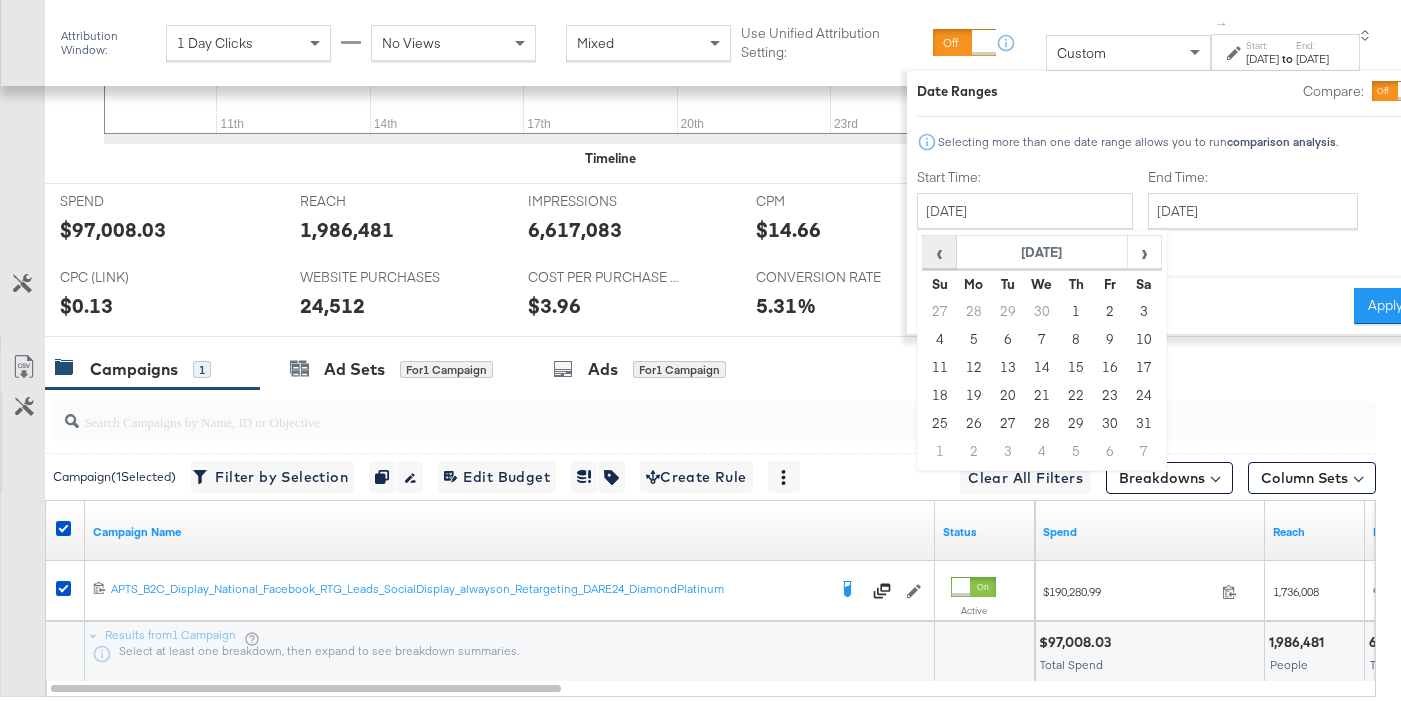click on "‹" at bounding box center (939, 252) 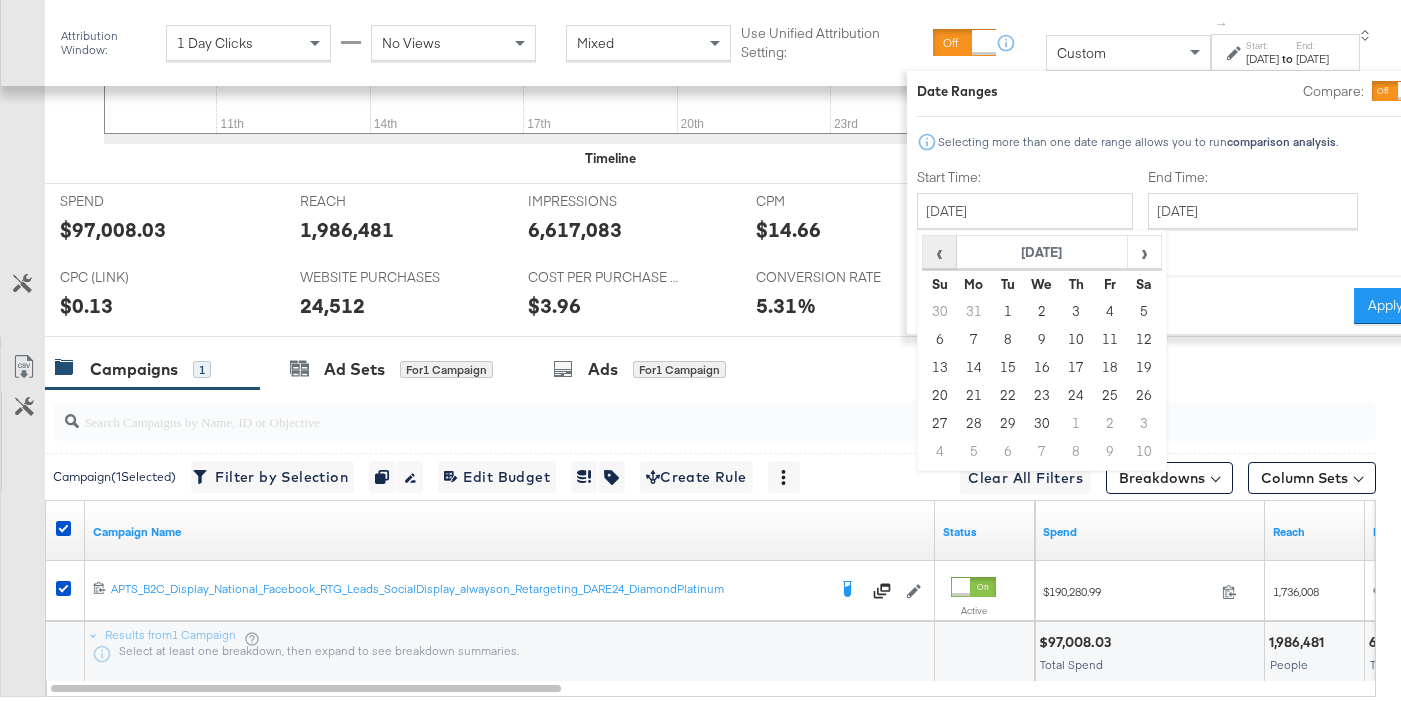click on "‹" at bounding box center [939, 252] 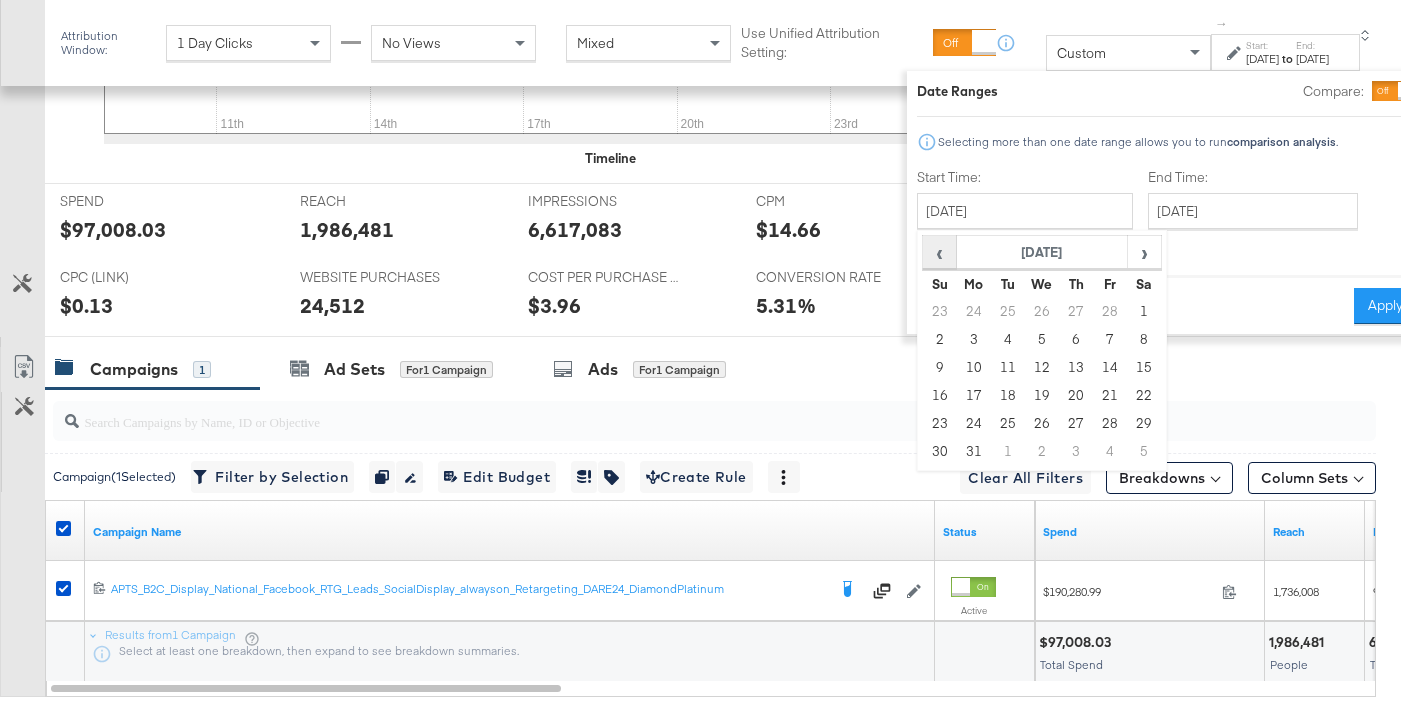 click on "‹" at bounding box center [939, 252] 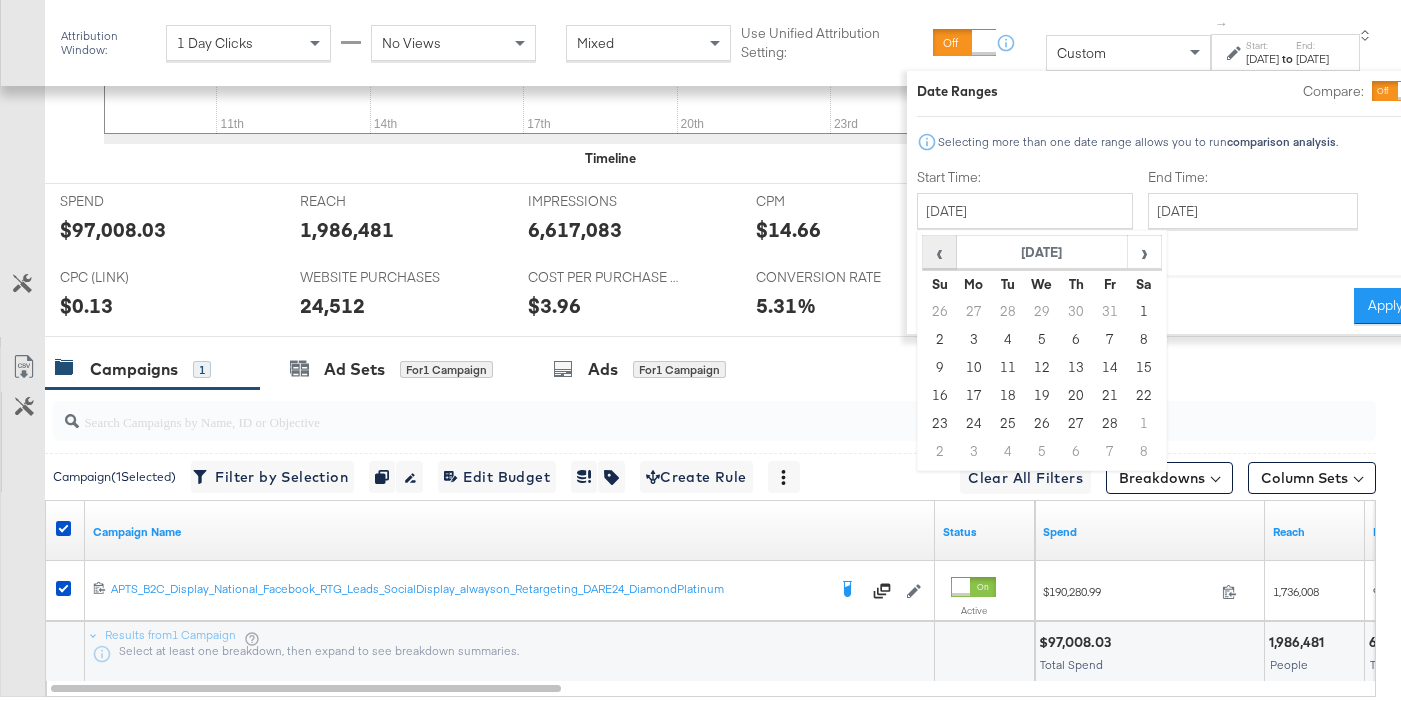 click on "‹" at bounding box center [939, 252] 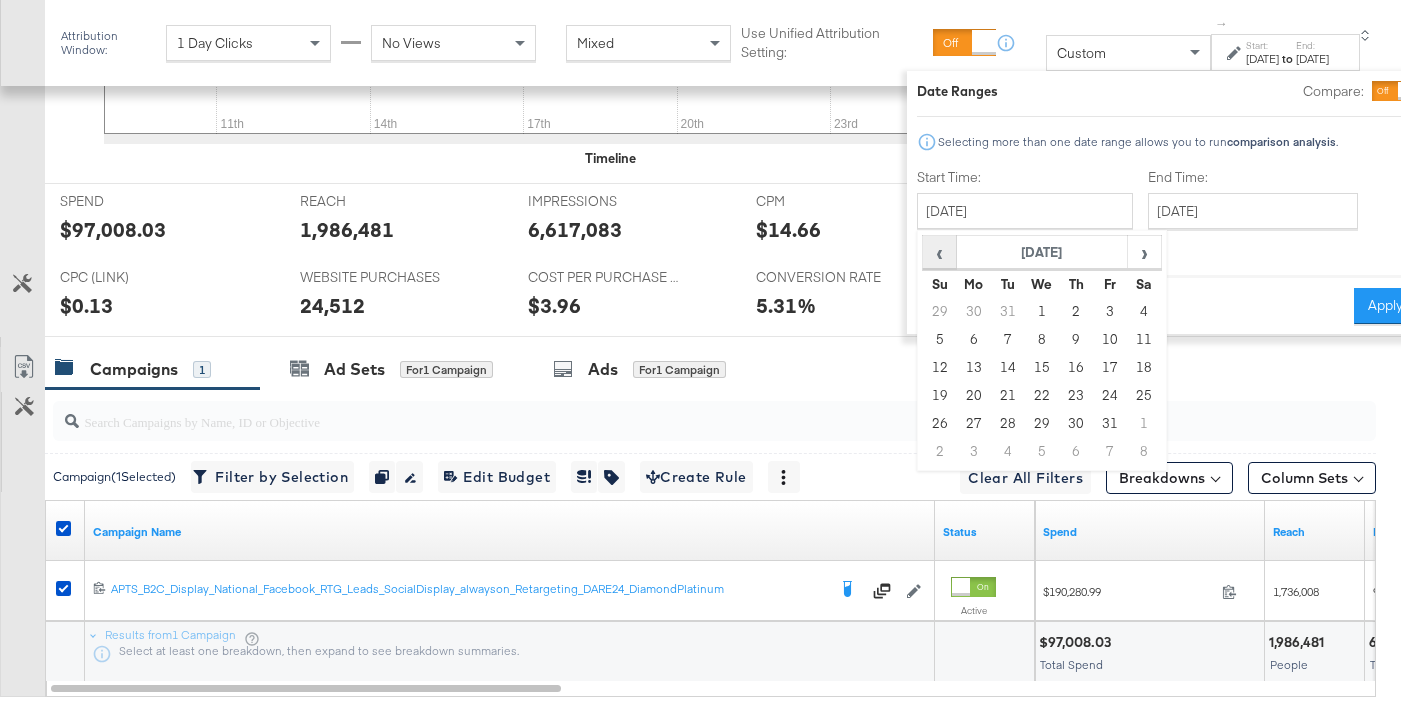 click on "‹" at bounding box center (939, 252) 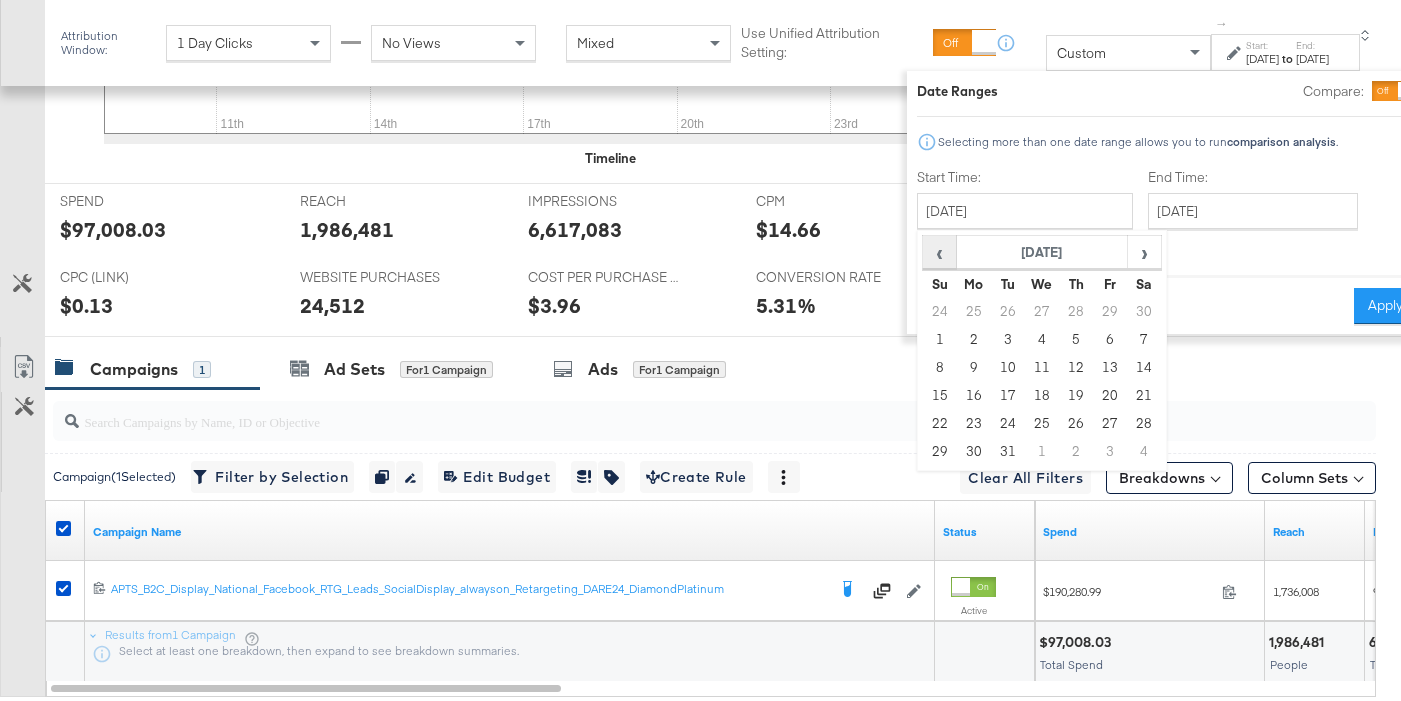 click on "‹" at bounding box center [939, 252] 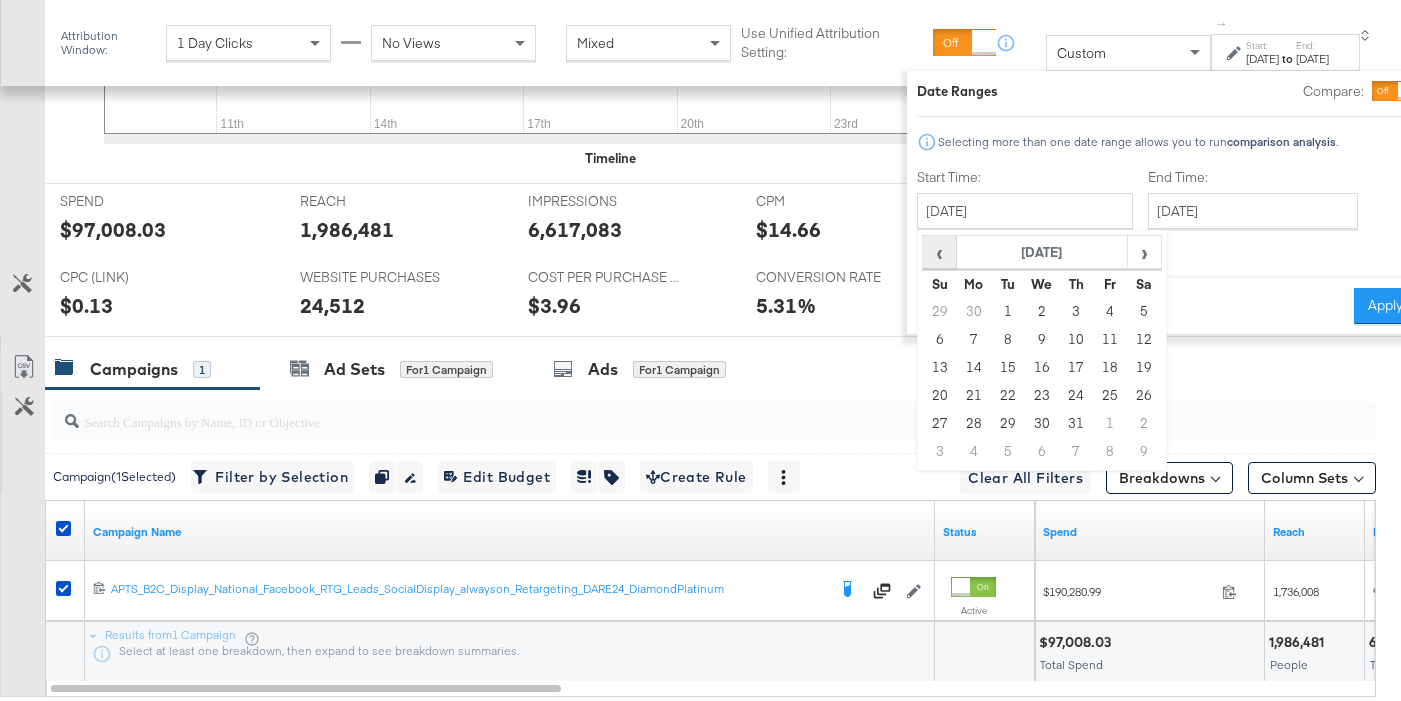 click on "‹" at bounding box center [939, 252] 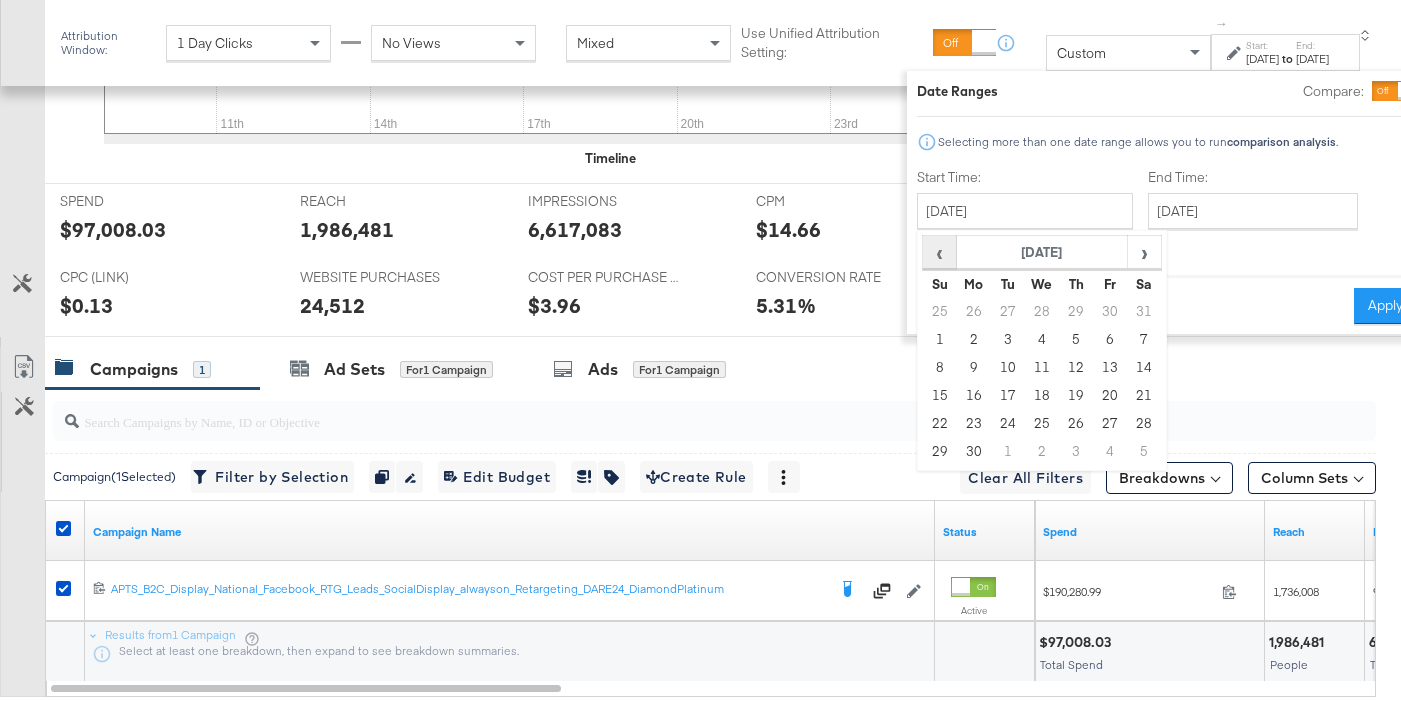 click on "‹" at bounding box center (939, 252) 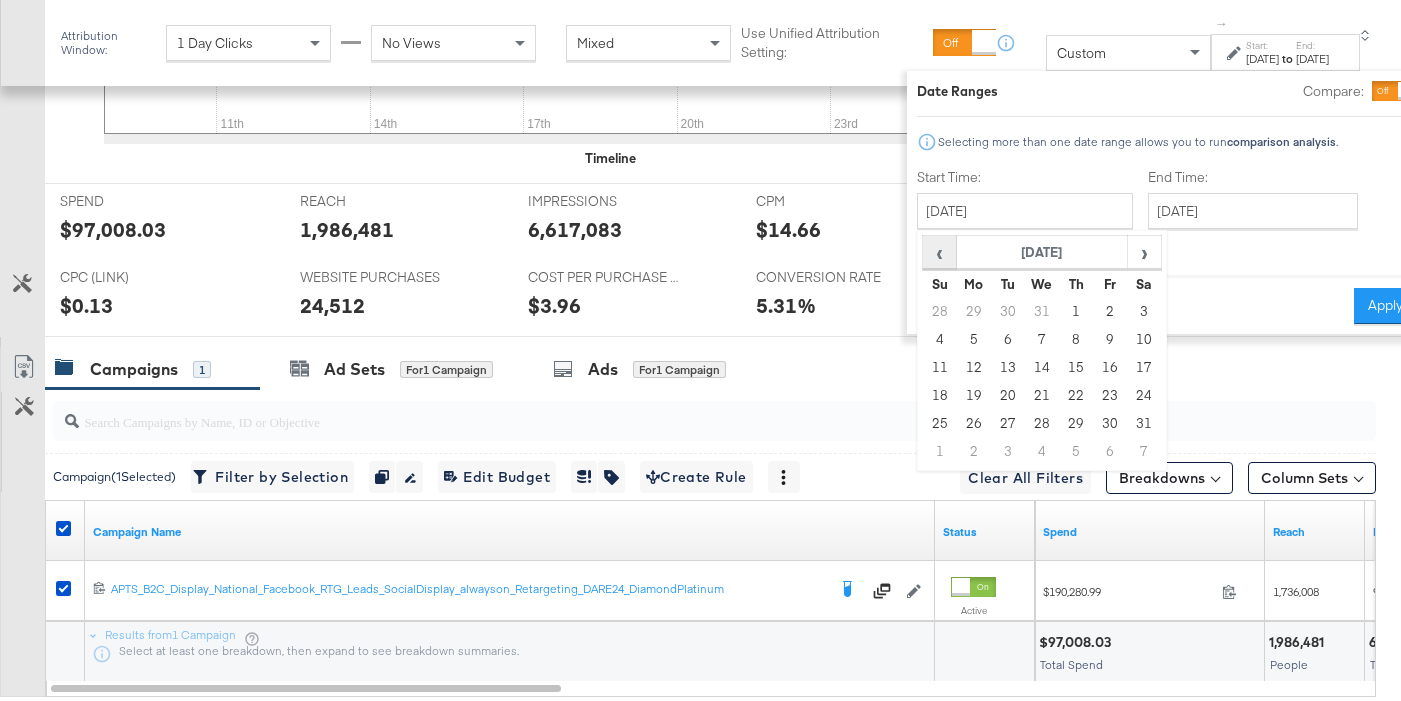 click on "‹" at bounding box center [939, 252] 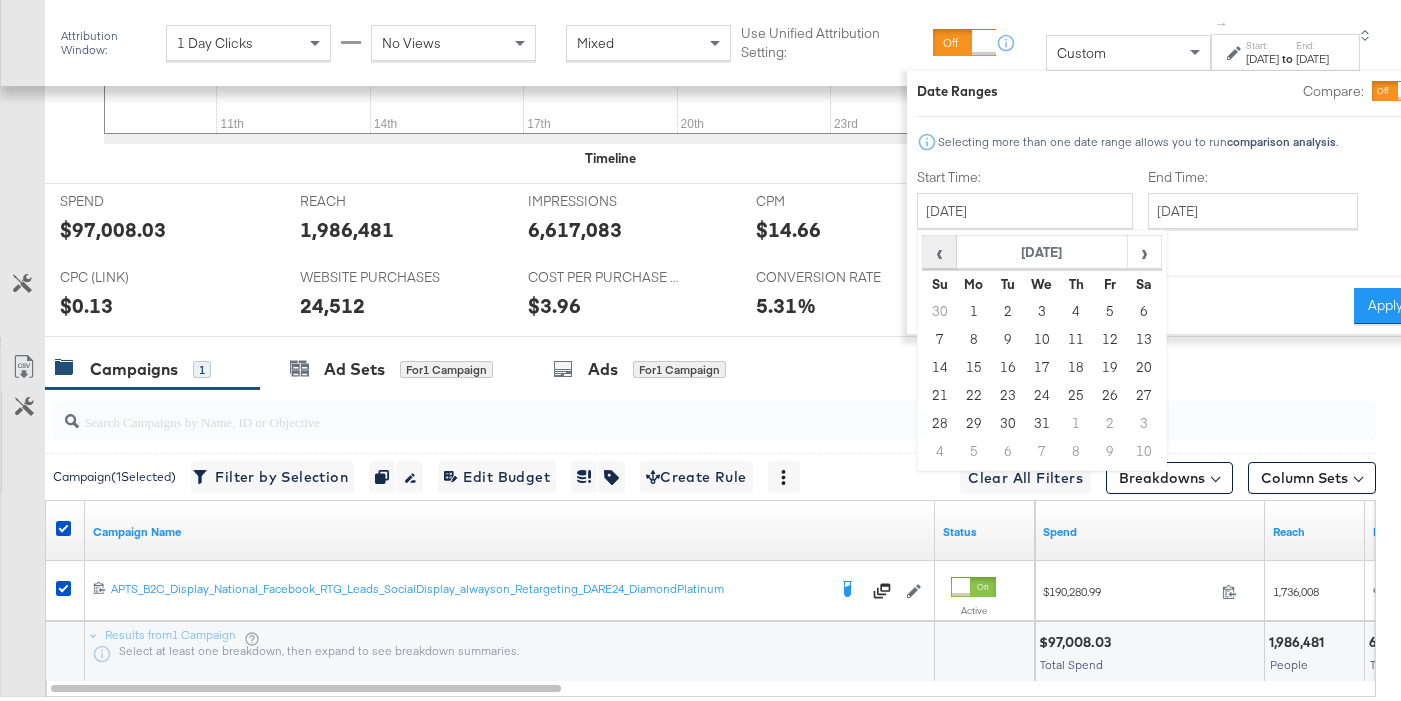 click on "‹" at bounding box center (939, 252) 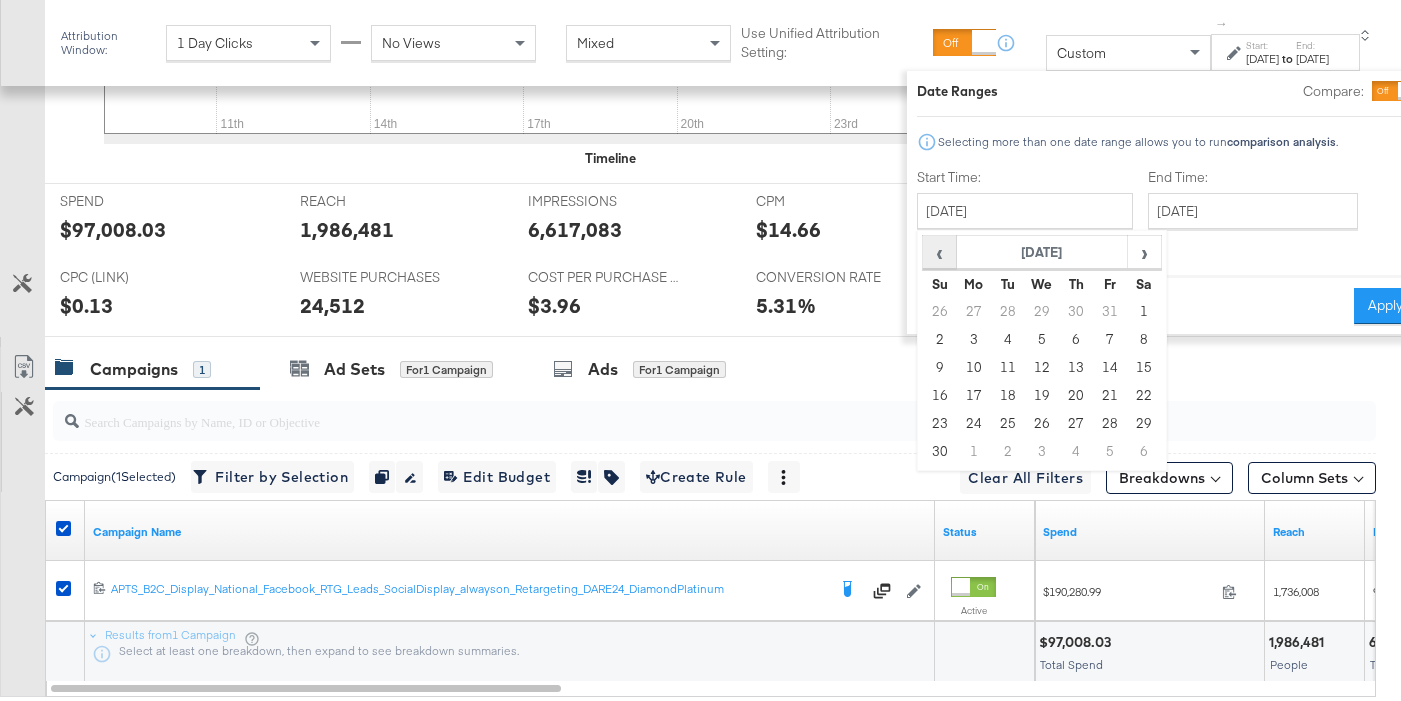 click on "‹" at bounding box center [939, 252] 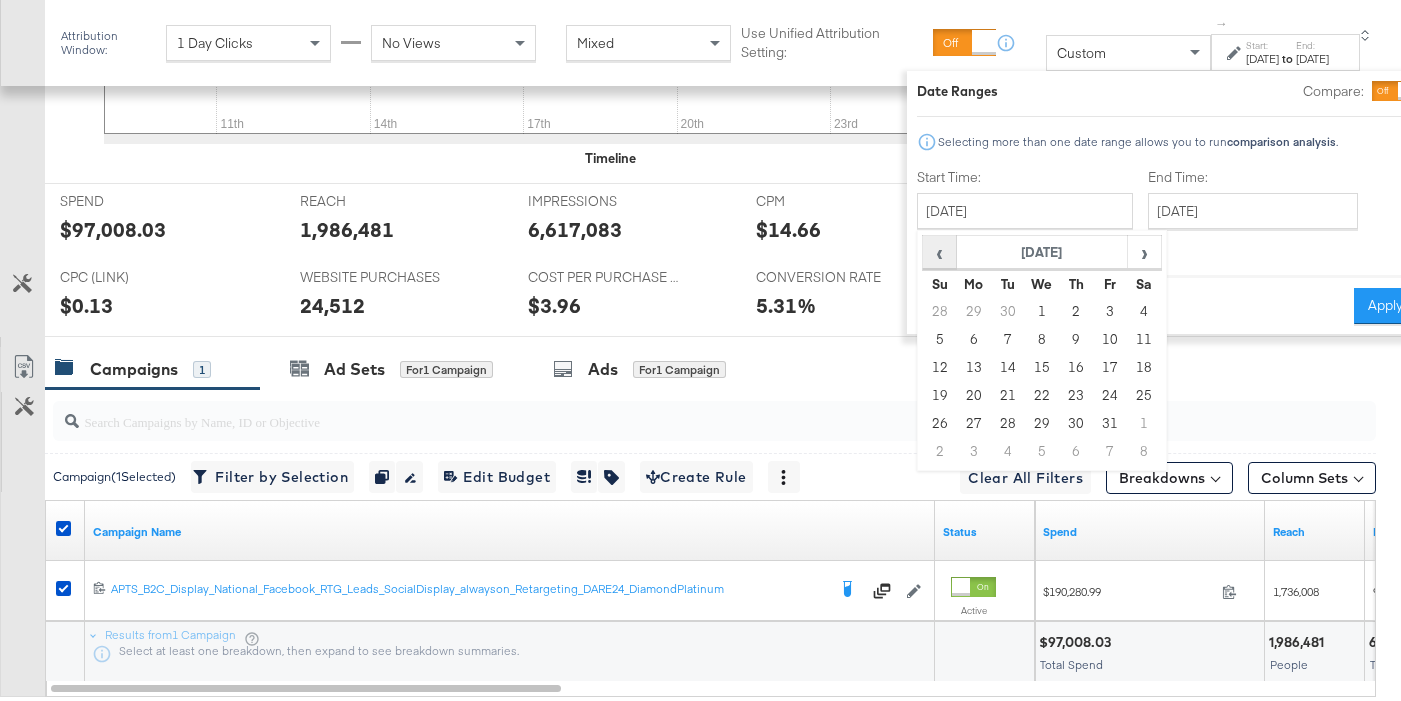 click on "‹" at bounding box center (939, 252) 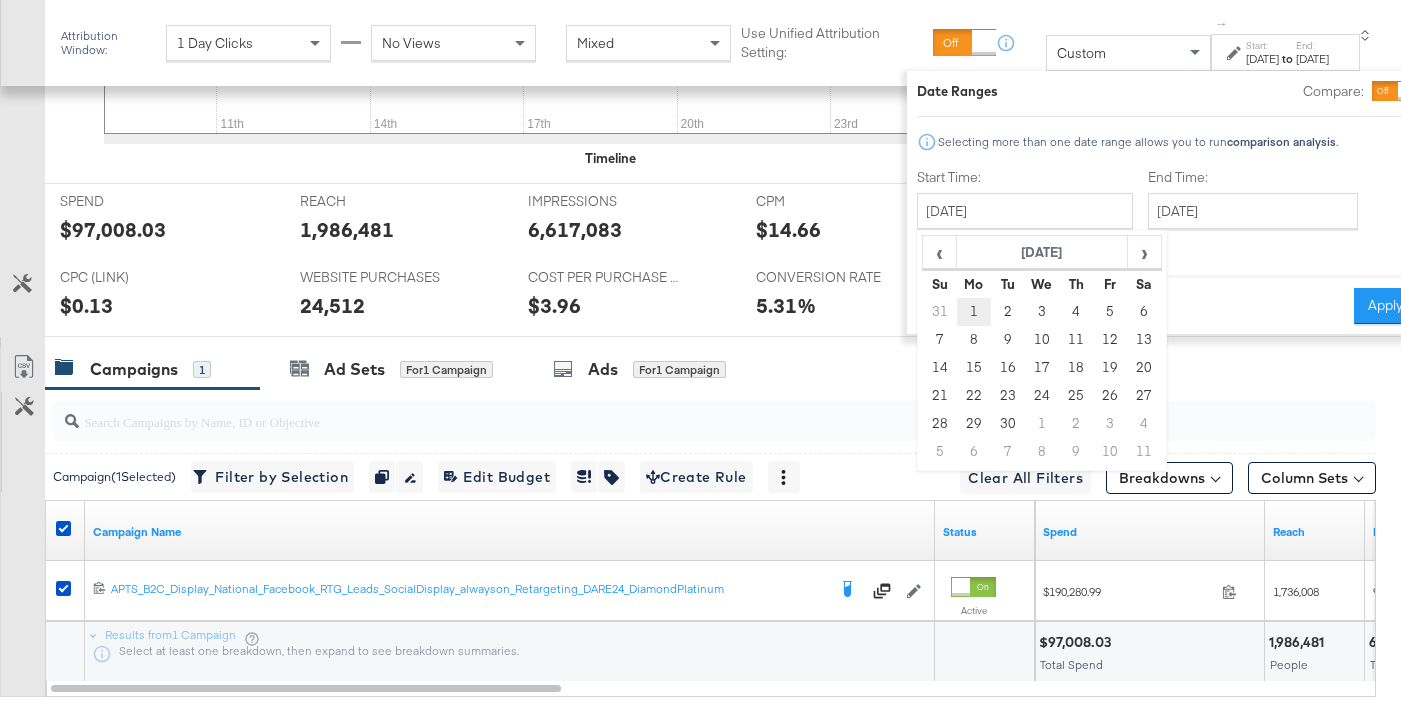 click on "1" at bounding box center (974, 312) 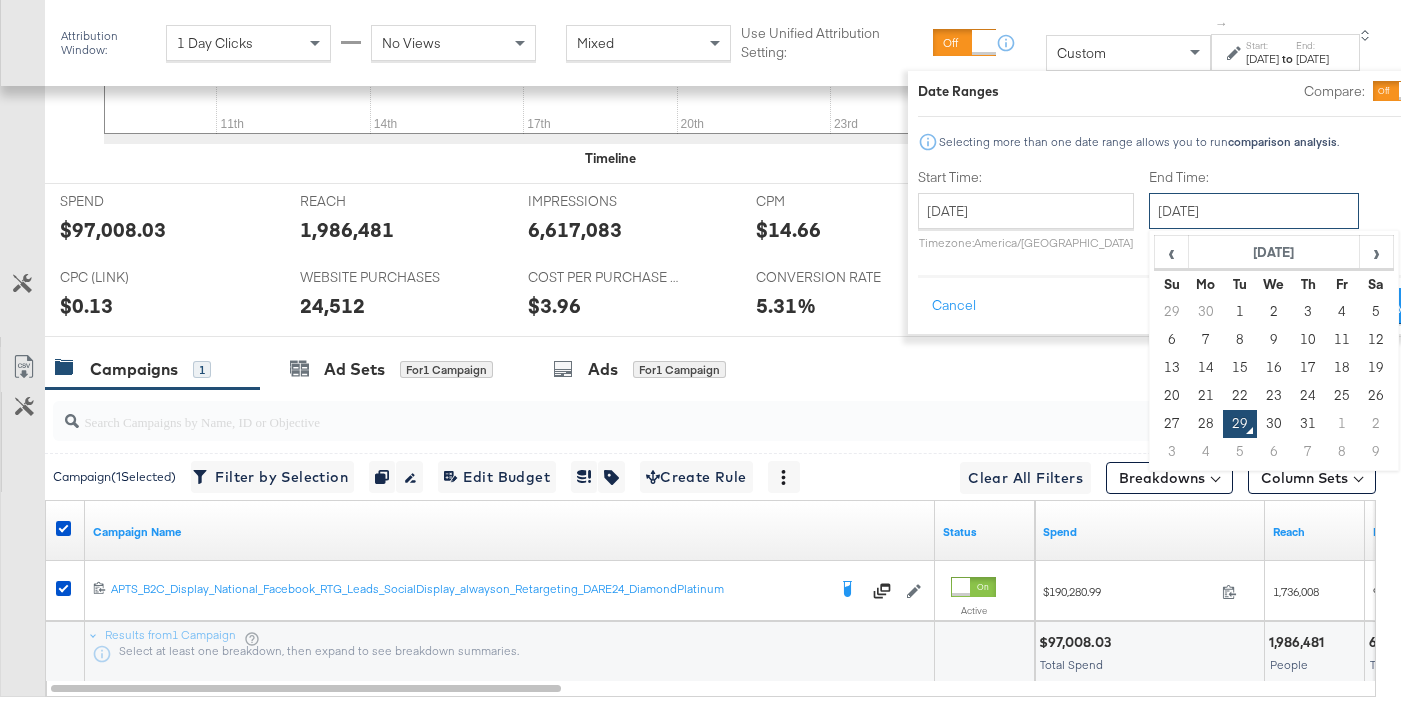 click on "[DATE]" at bounding box center (1254, 211) 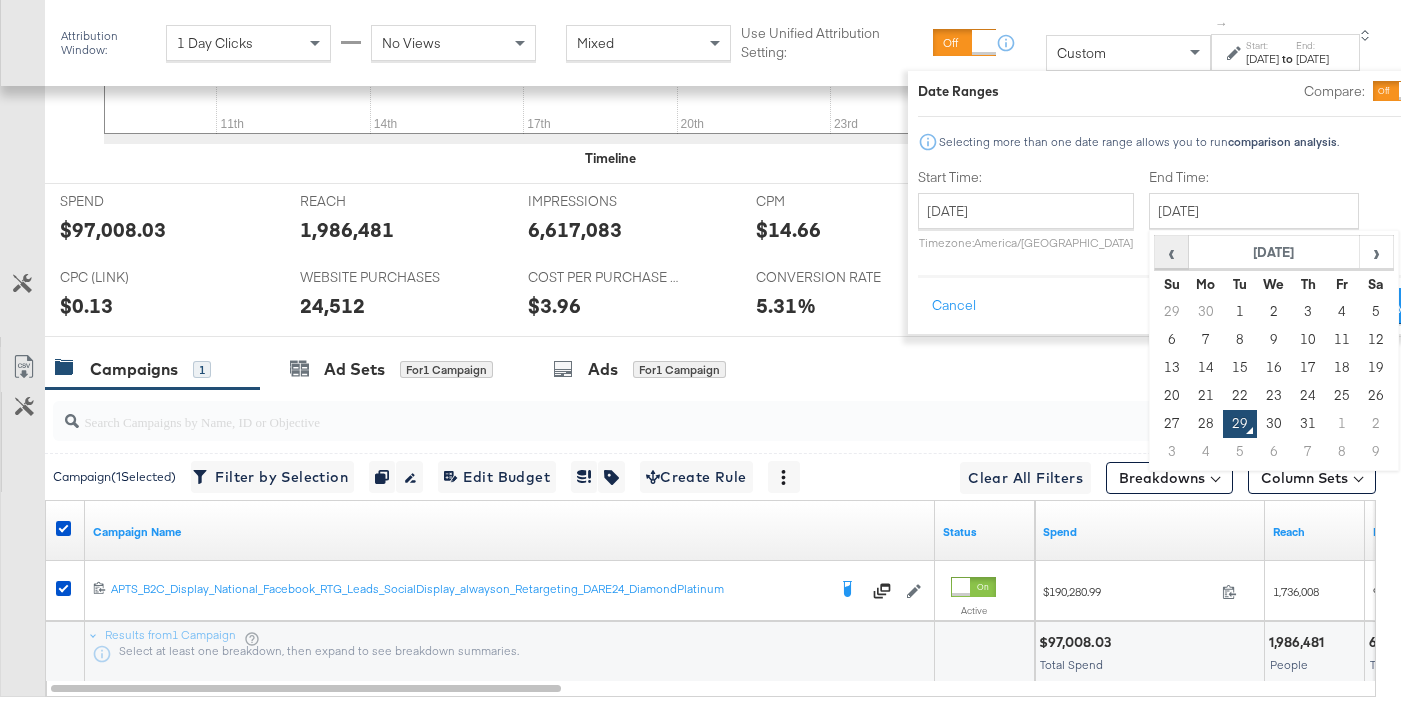 click on "‹" at bounding box center (1171, 252) 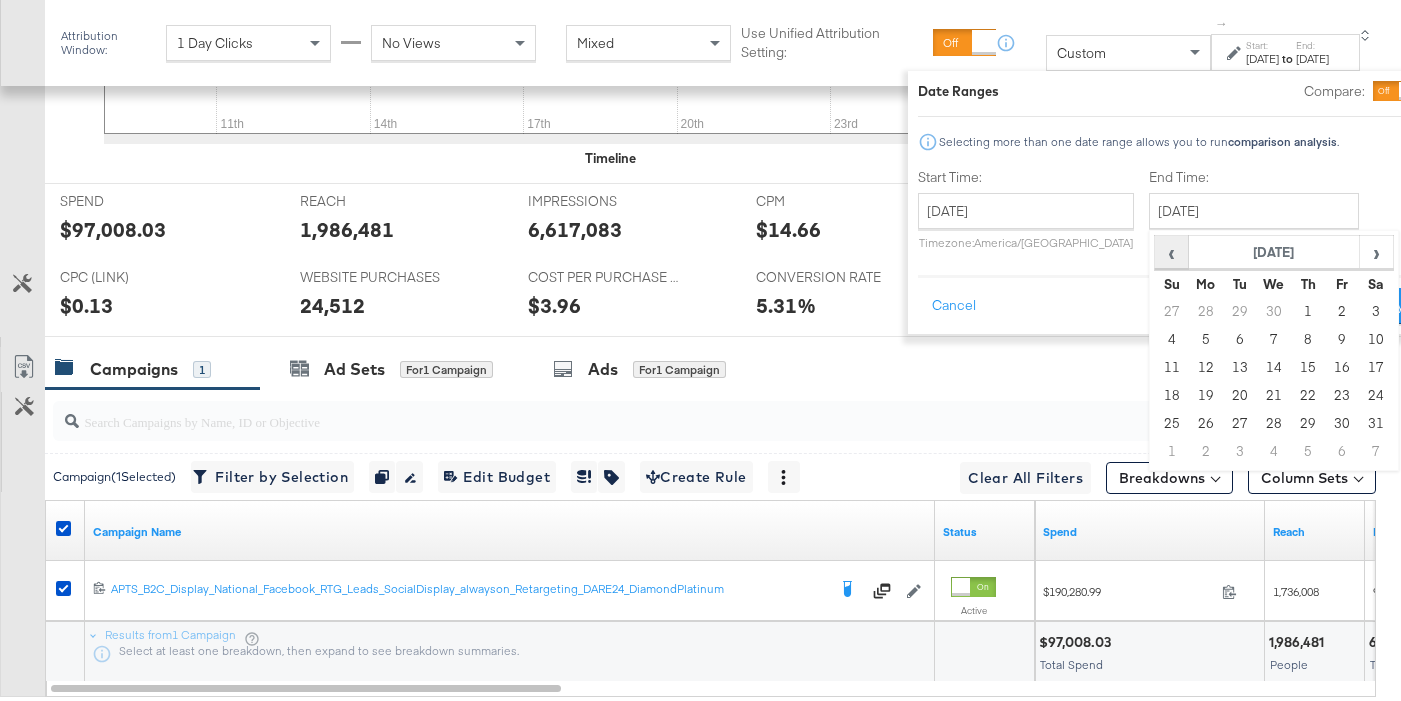 click on "‹" at bounding box center (1171, 252) 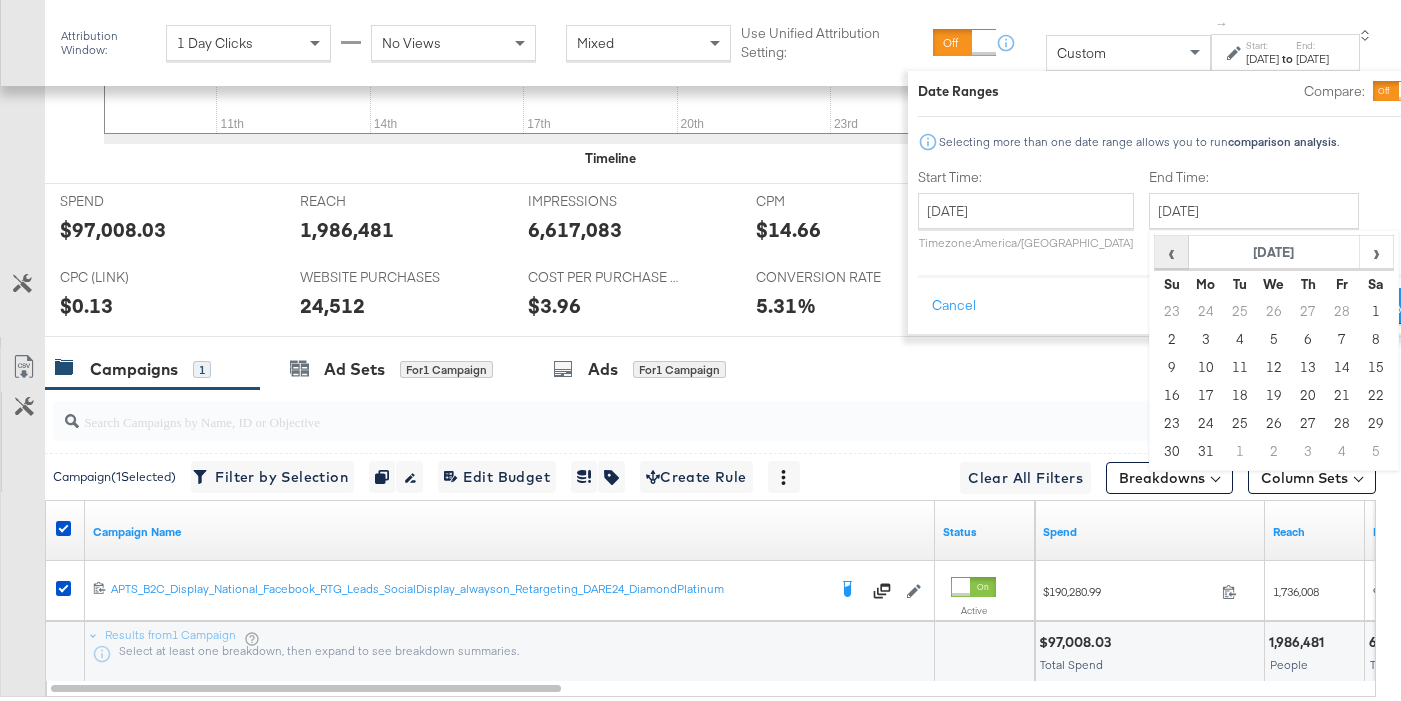 click on "‹" at bounding box center [1171, 252] 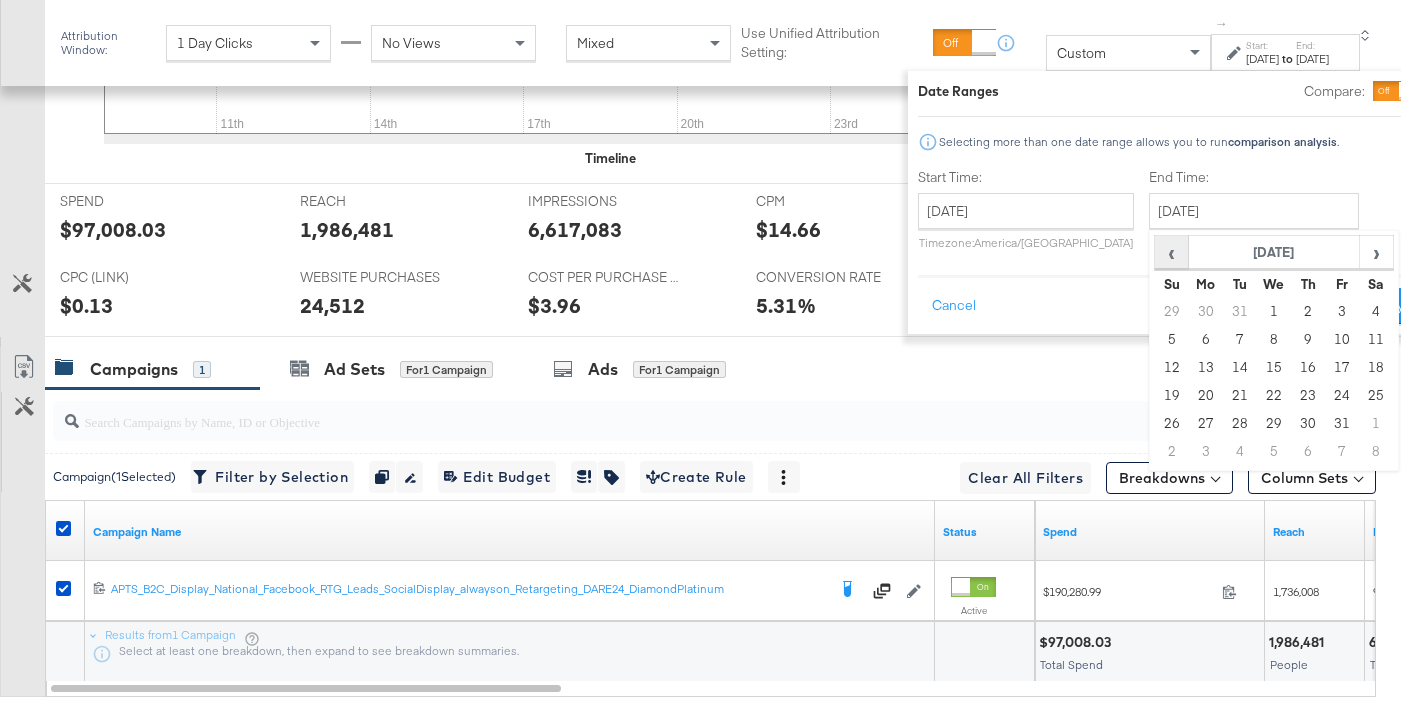 click on "‹" at bounding box center [1171, 252] 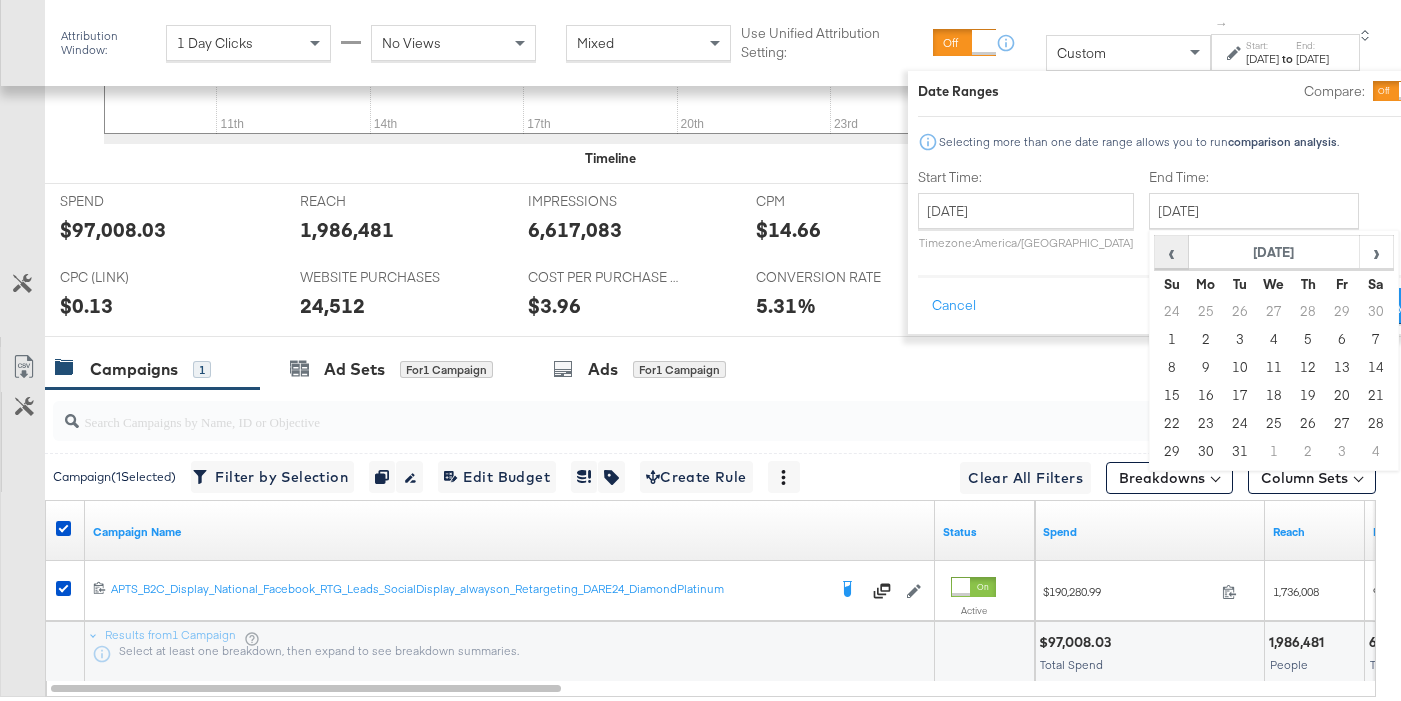 click on "‹" at bounding box center [1171, 252] 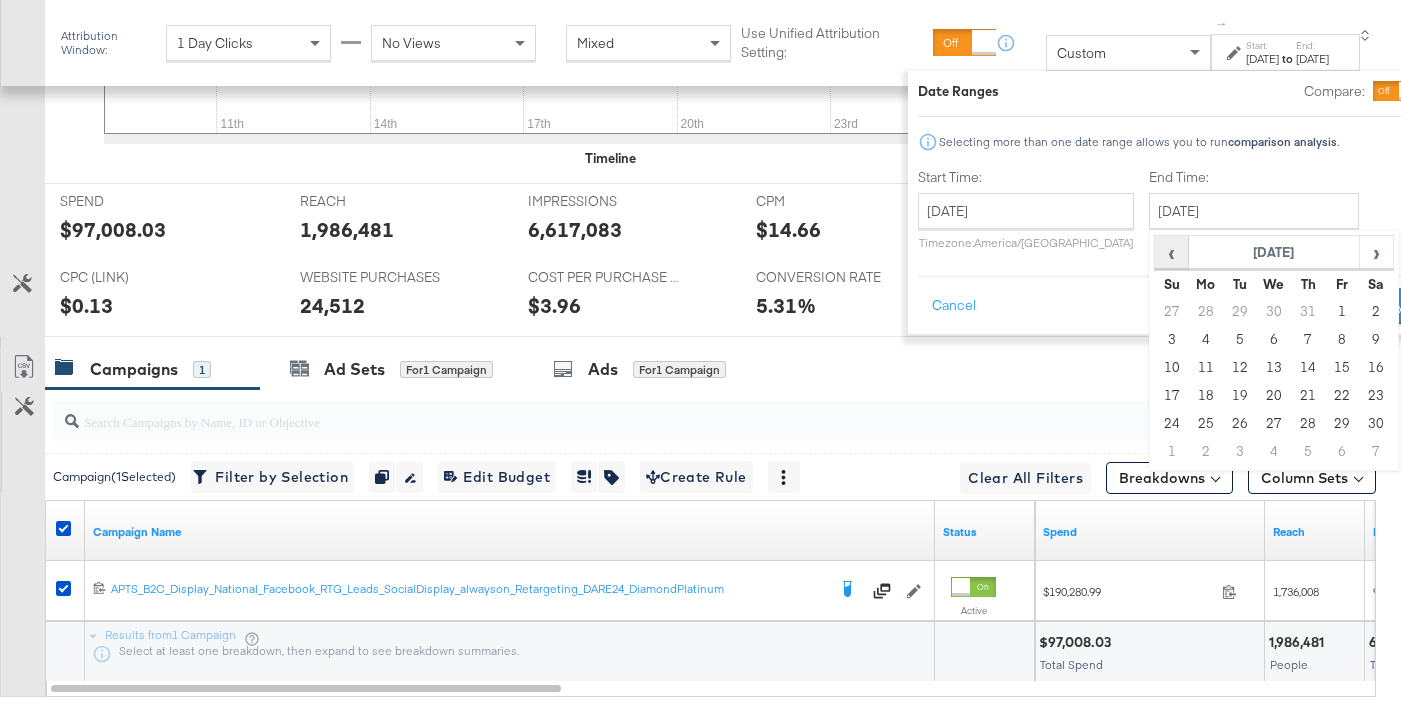 click on "‹" at bounding box center (1171, 252) 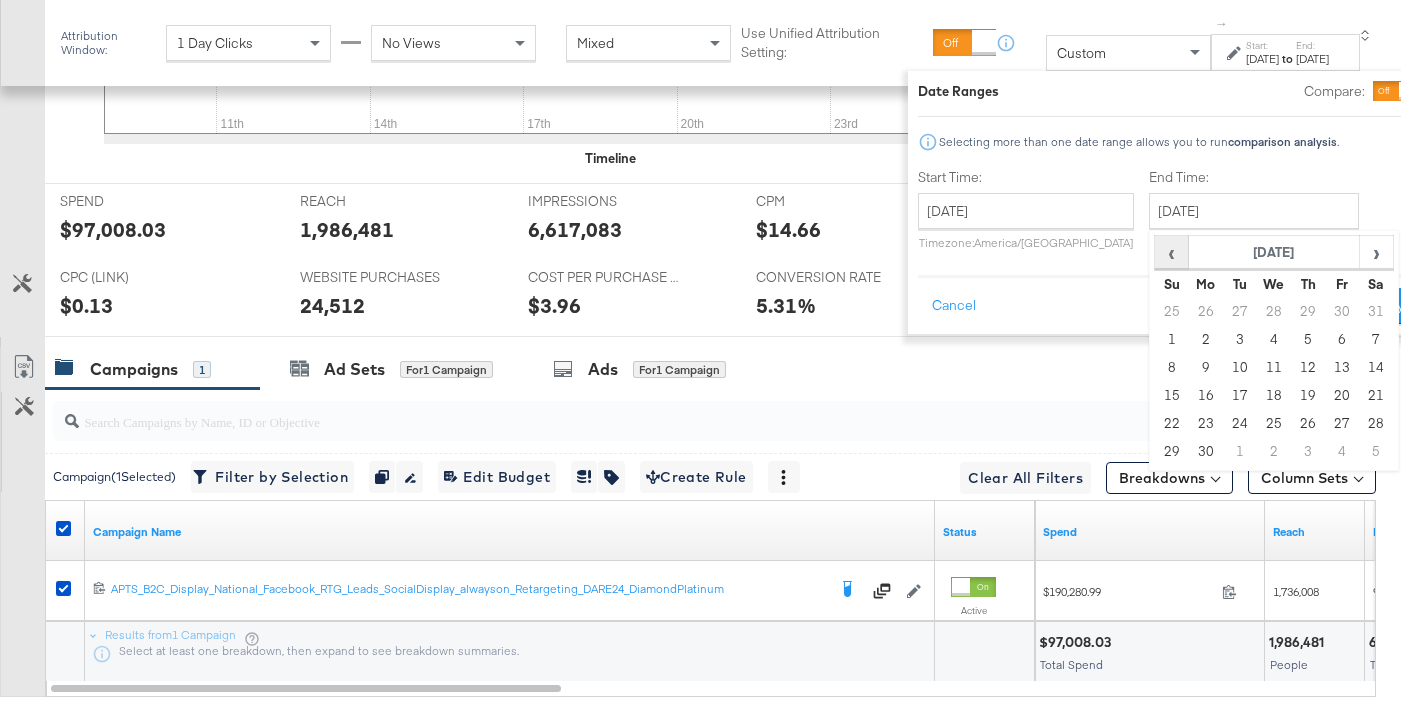 click on "‹" at bounding box center (1171, 252) 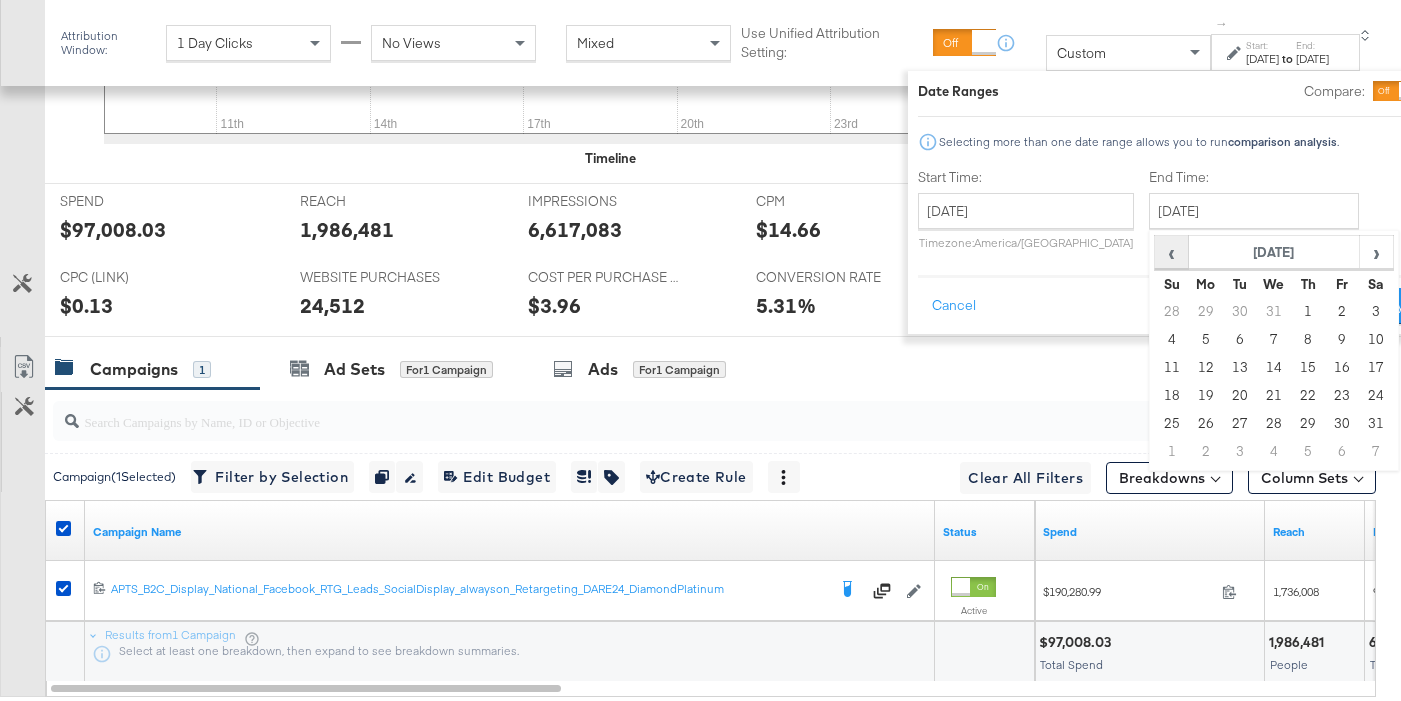 click on "‹" at bounding box center [1171, 252] 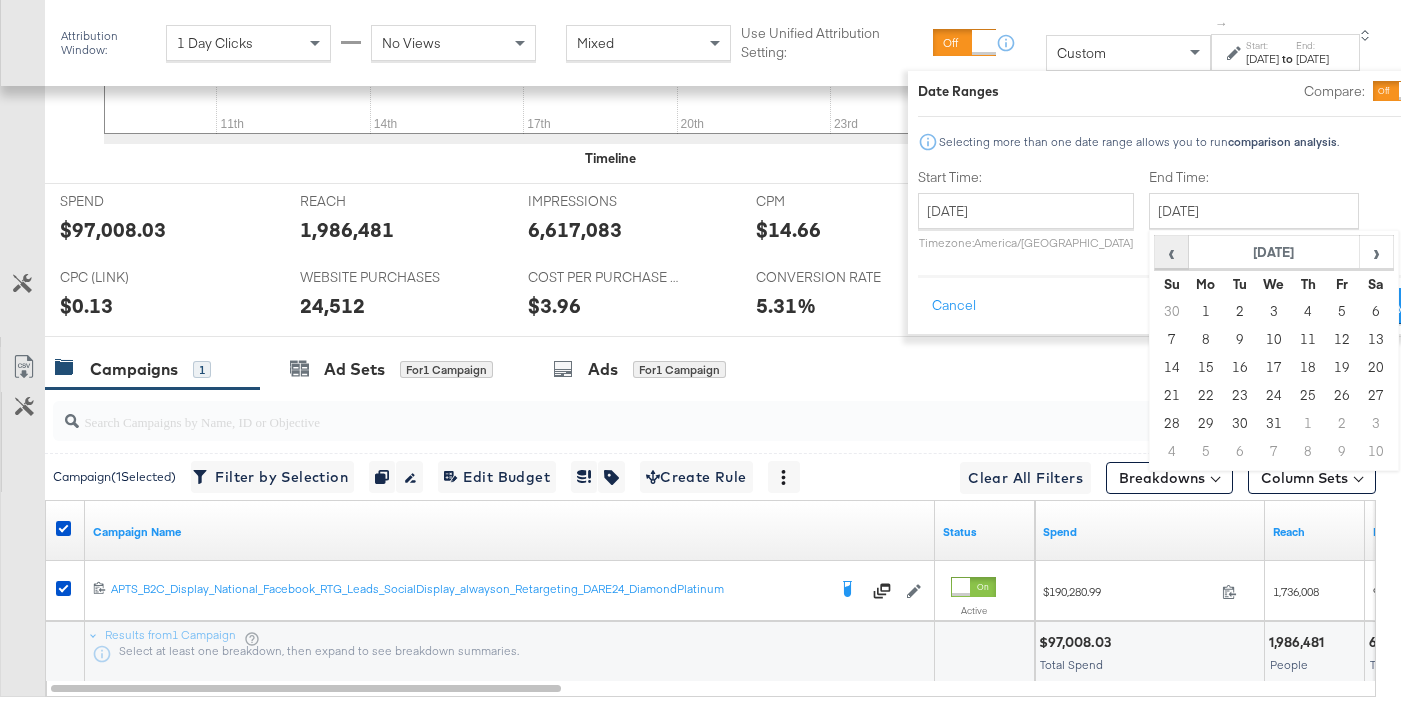 click on "‹" at bounding box center [1171, 252] 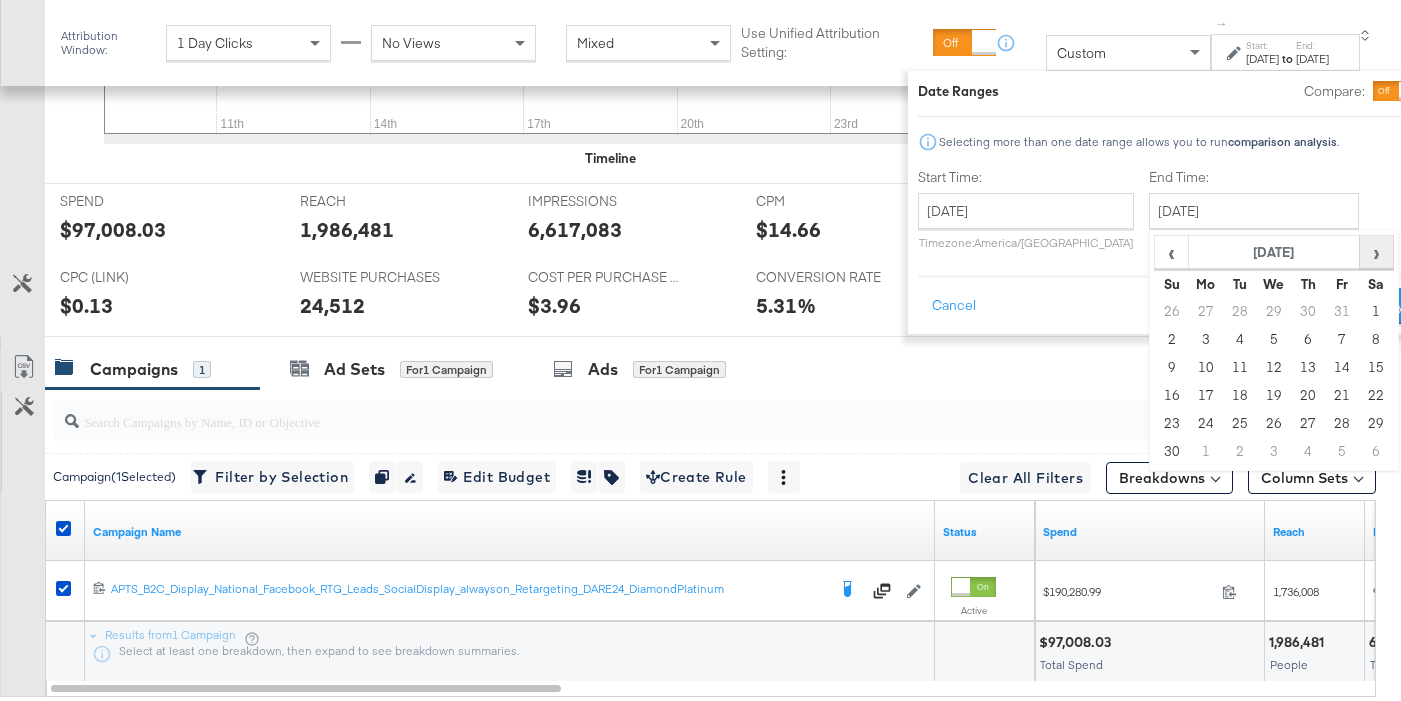 click on "›" at bounding box center (1376, 252) 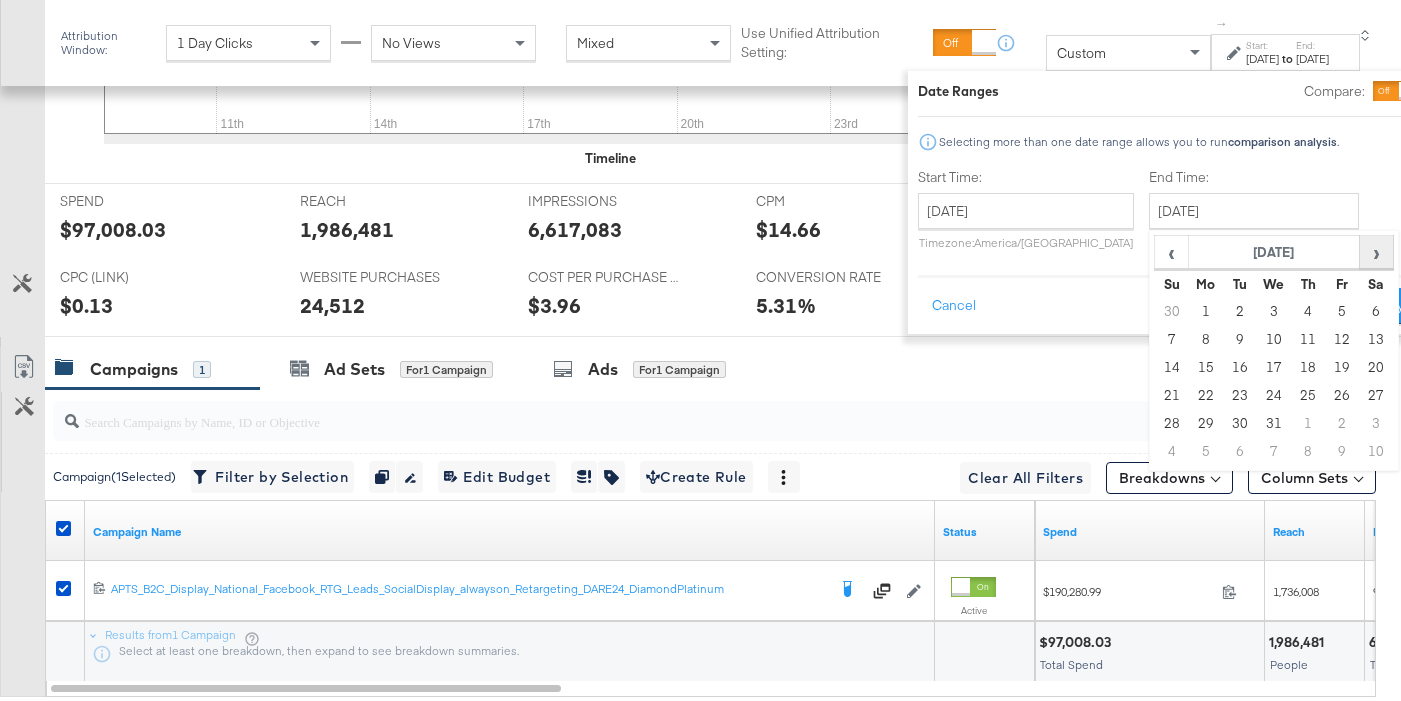 click on "›" at bounding box center [1376, 252] 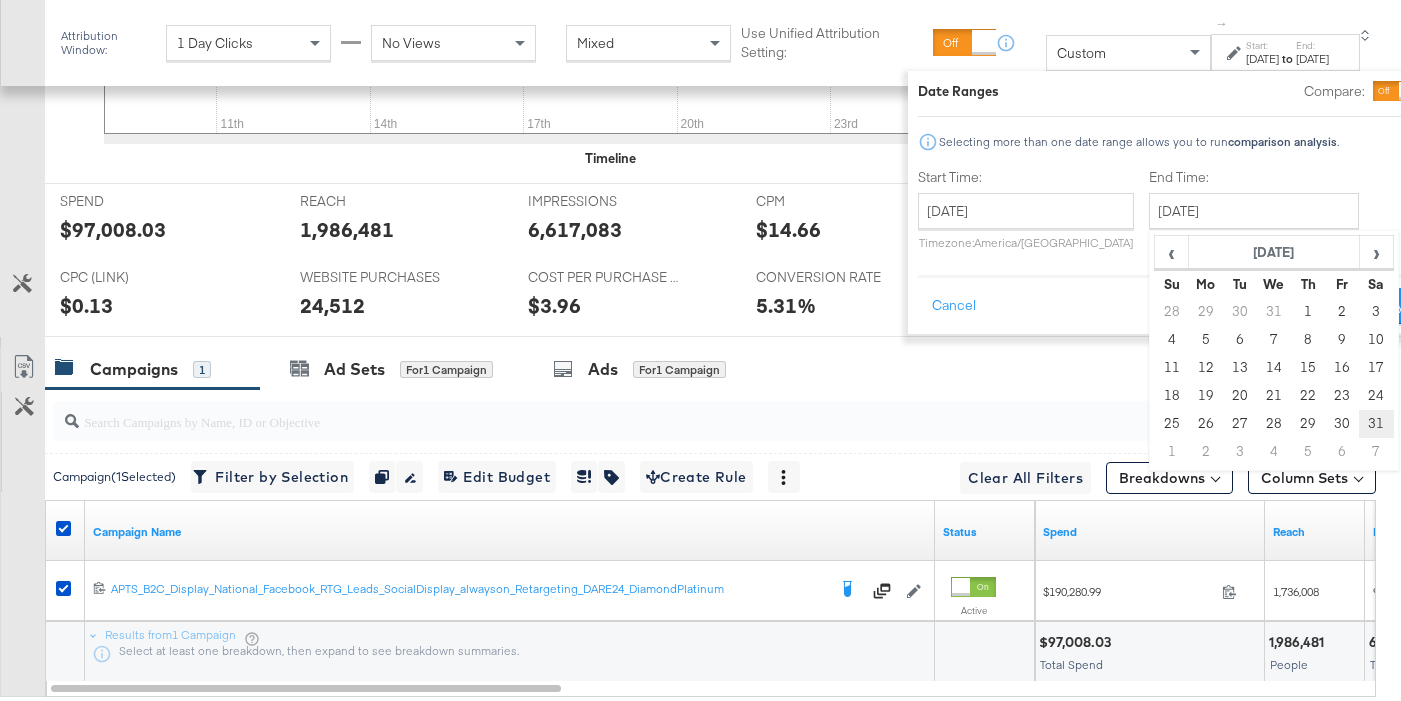 click on "31" at bounding box center [1376, 424] 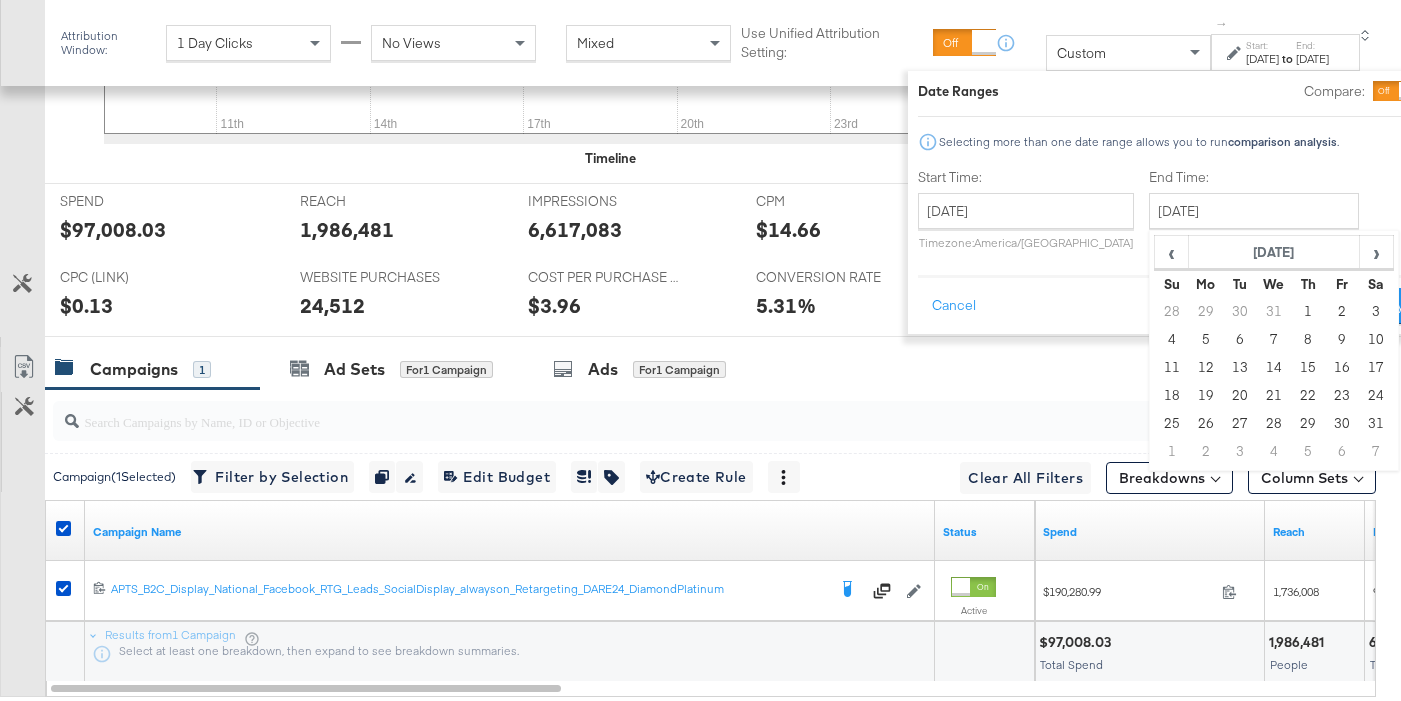 type on "[DATE]" 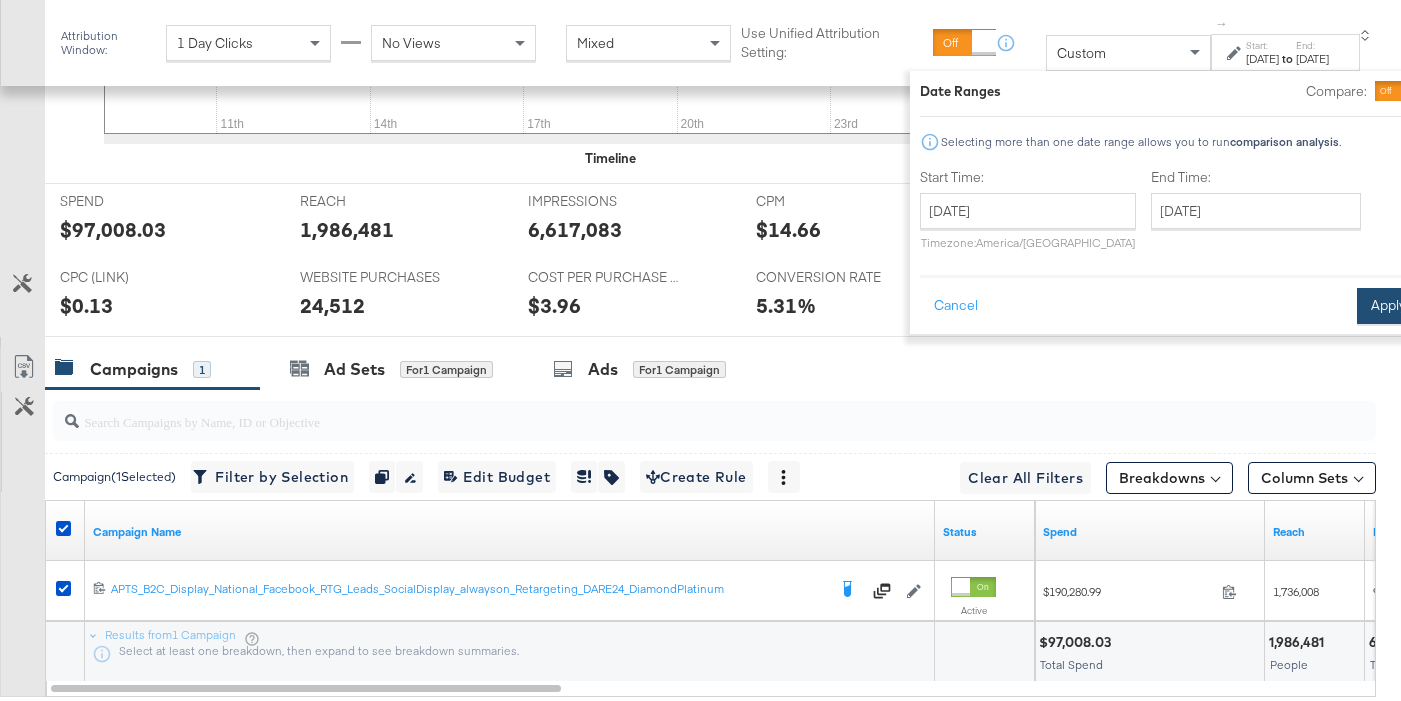 click on "Apply" at bounding box center [1388, 306] 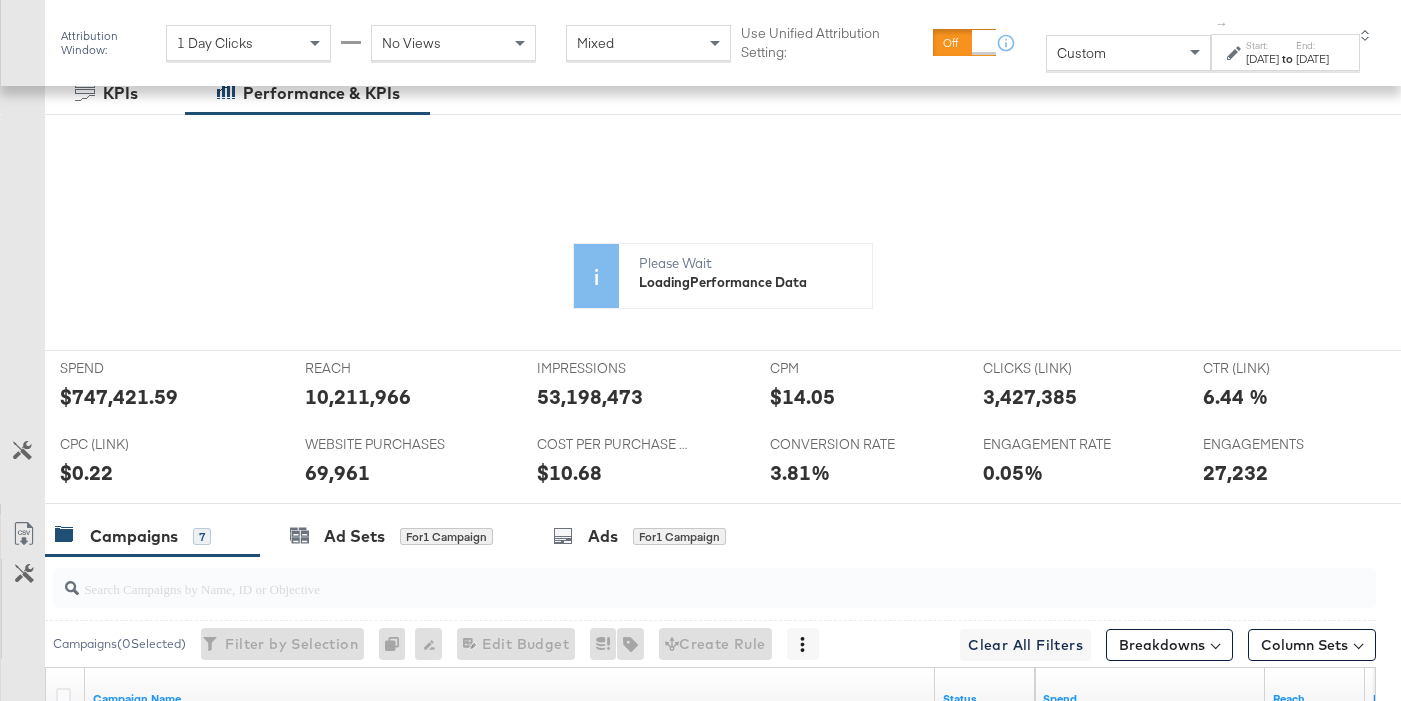 scroll, scrollTop: 419, scrollLeft: 0, axis: vertical 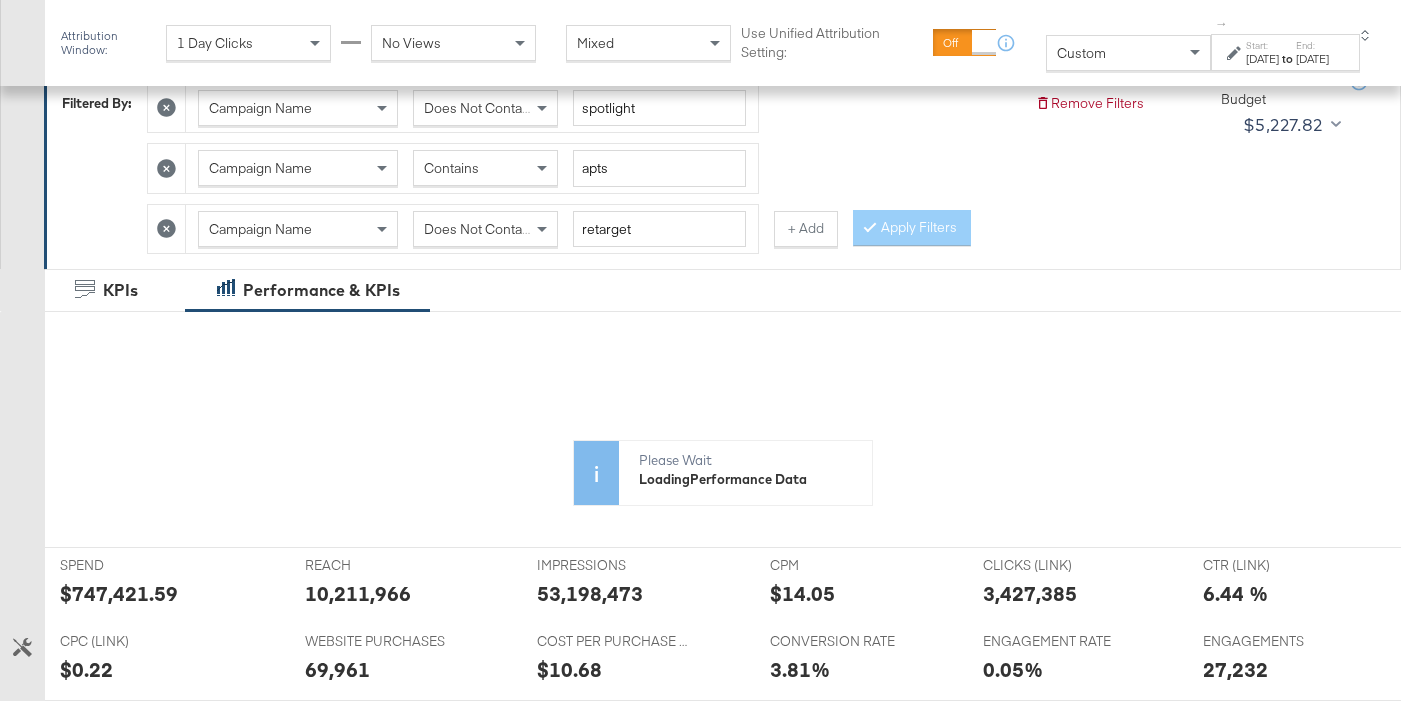 click 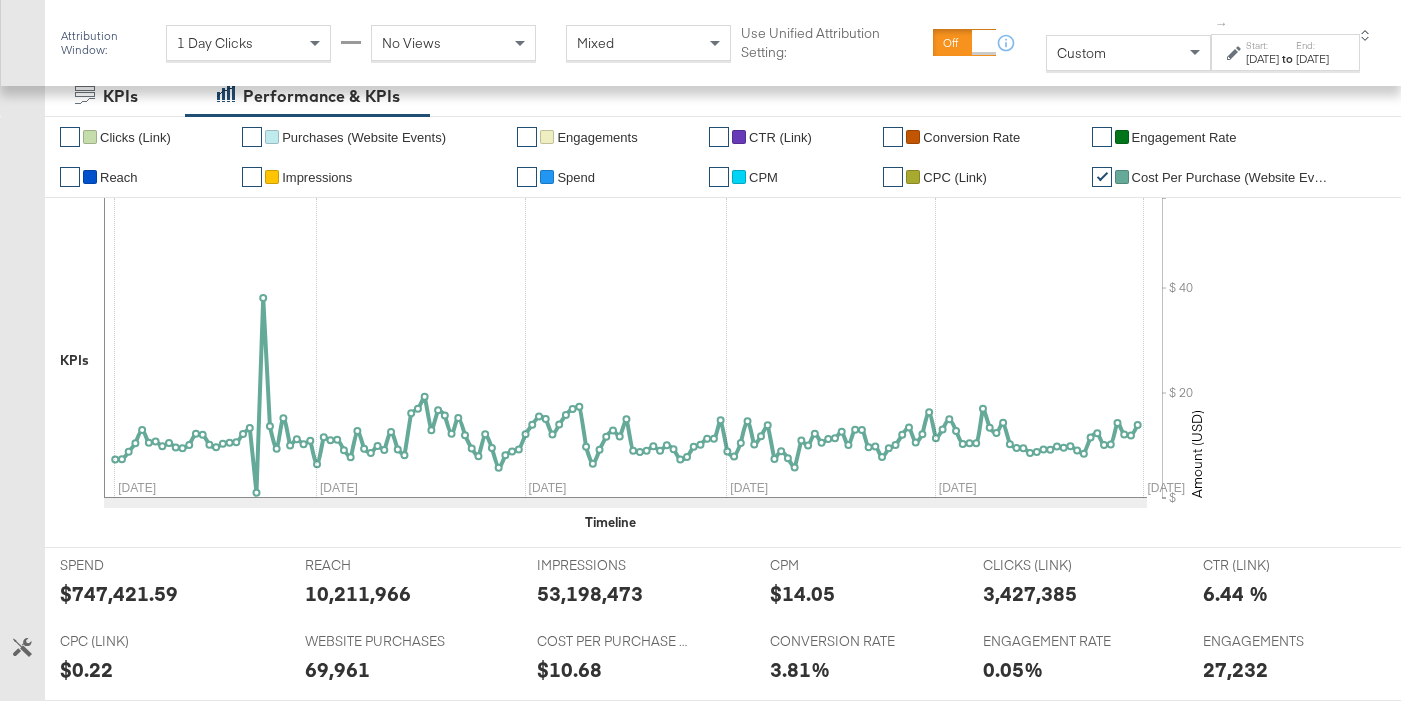 scroll, scrollTop: 563, scrollLeft: 0, axis: vertical 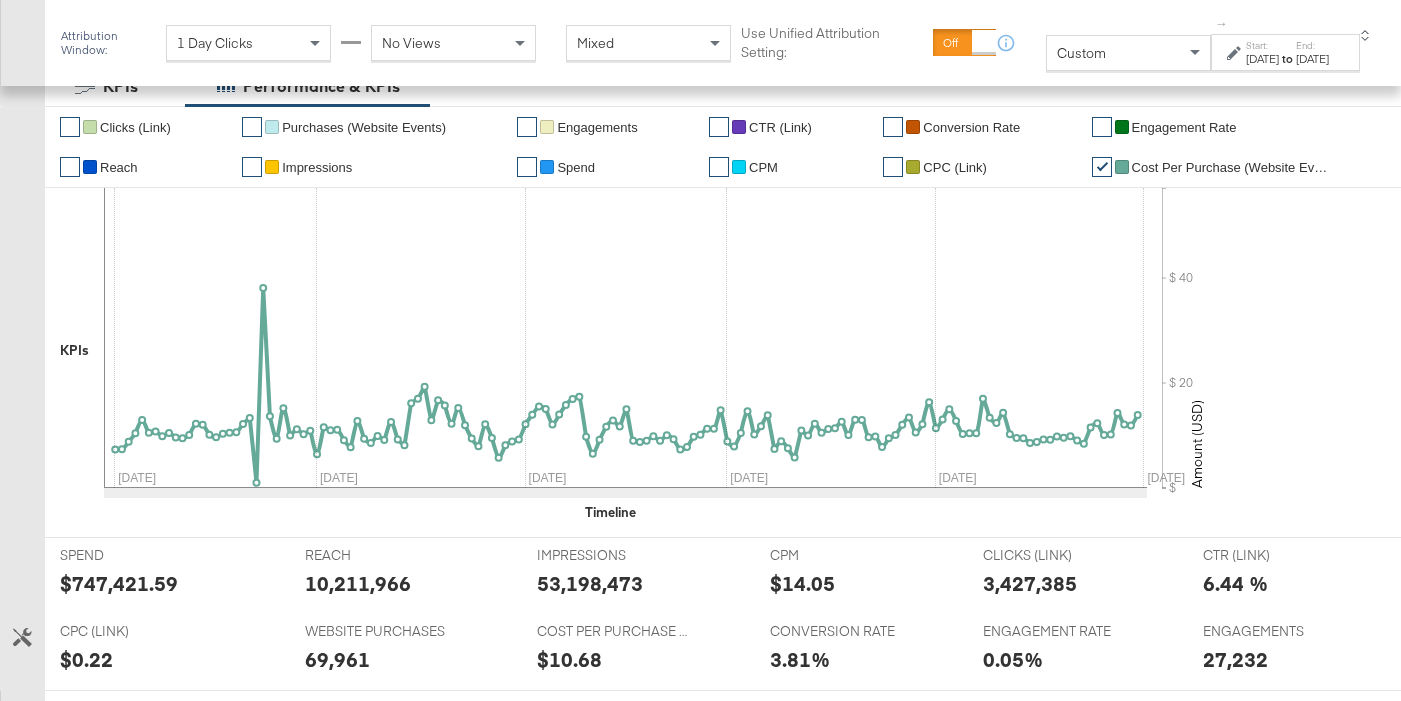 click on "[DATE]" at bounding box center (1312, 59) 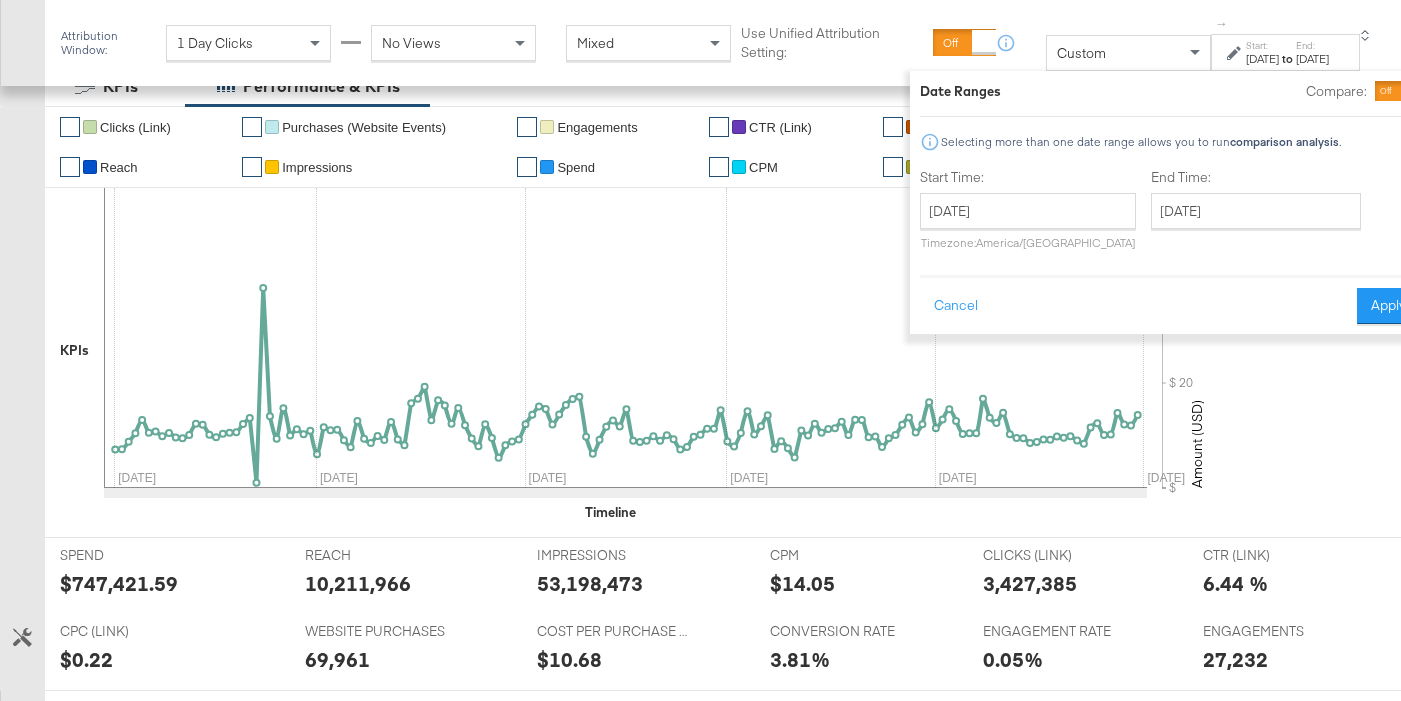 drag, startPoint x: 1241, startPoint y: 66, endPoint x: 1208, endPoint y: 64, distance: 33.06055 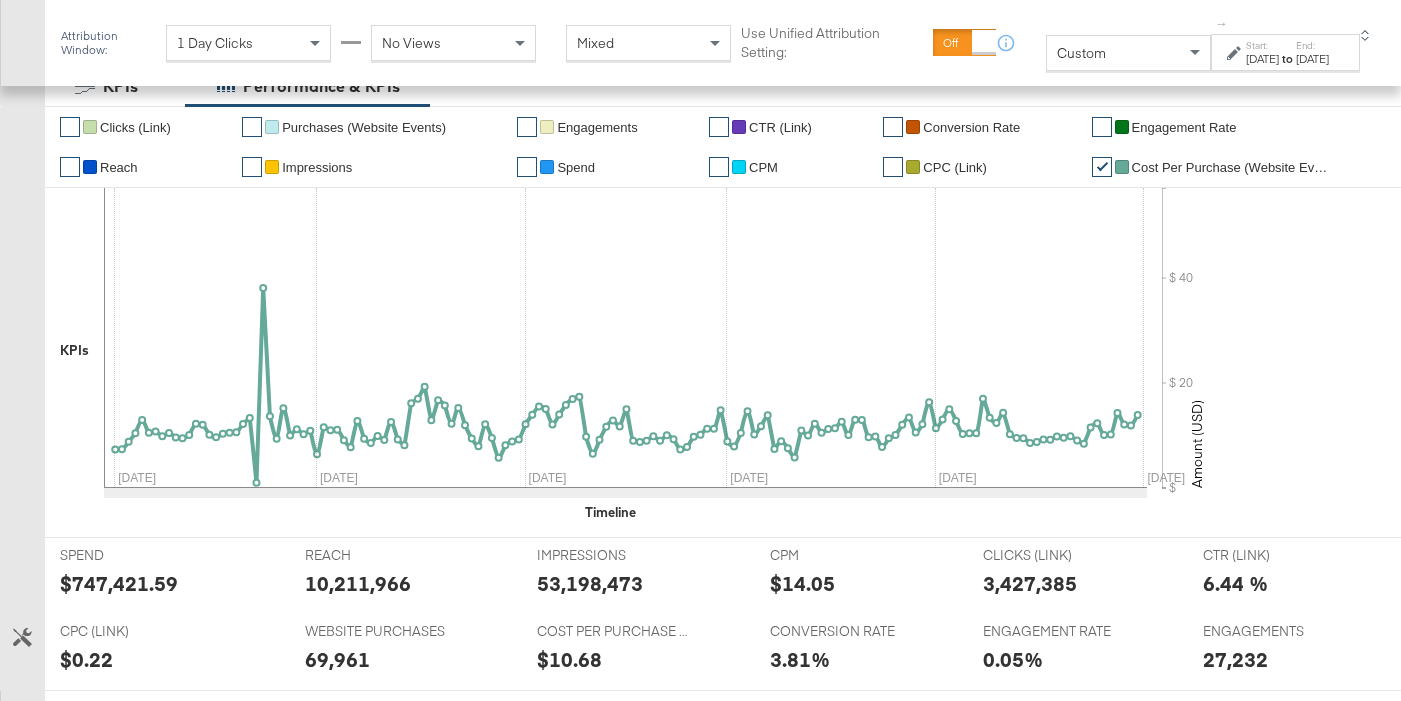 click on "Custom" at bounding box center [1128, 53] 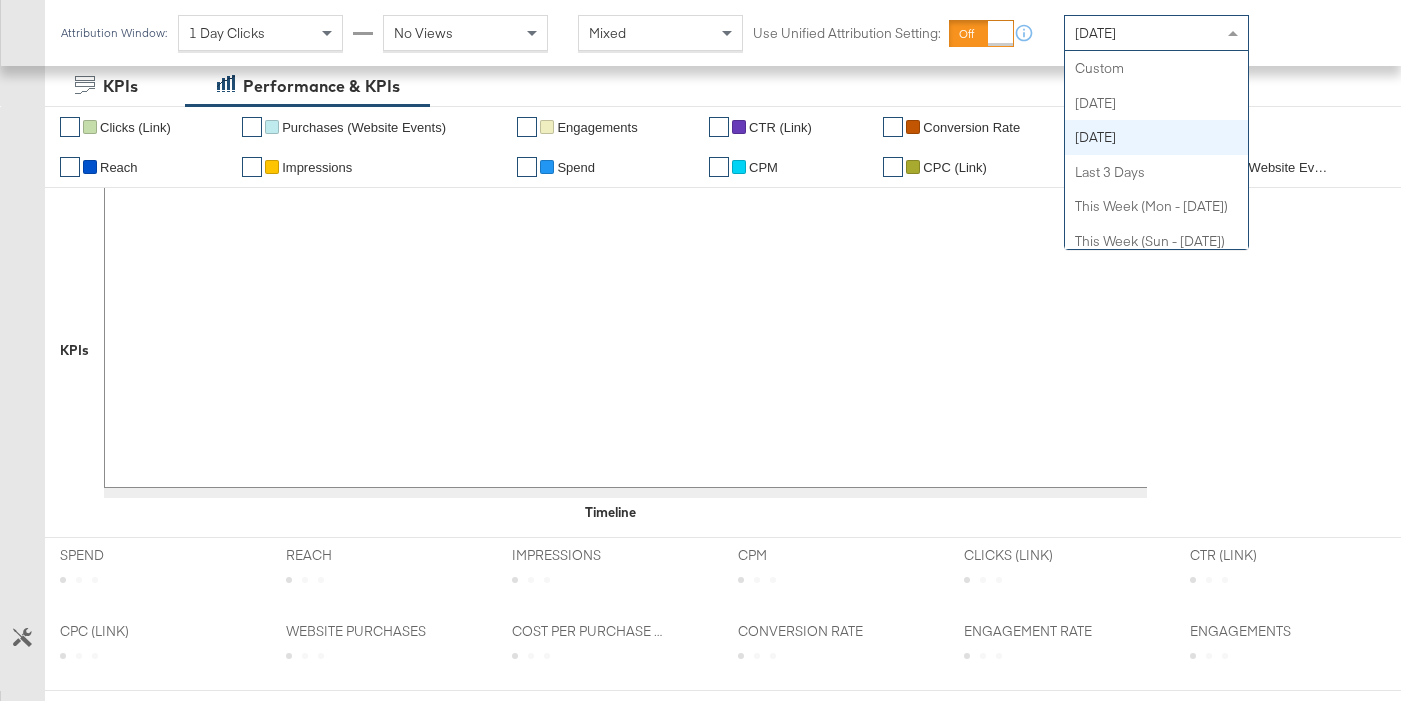 click on "[DATE]" at bounding box center (1077, 31) 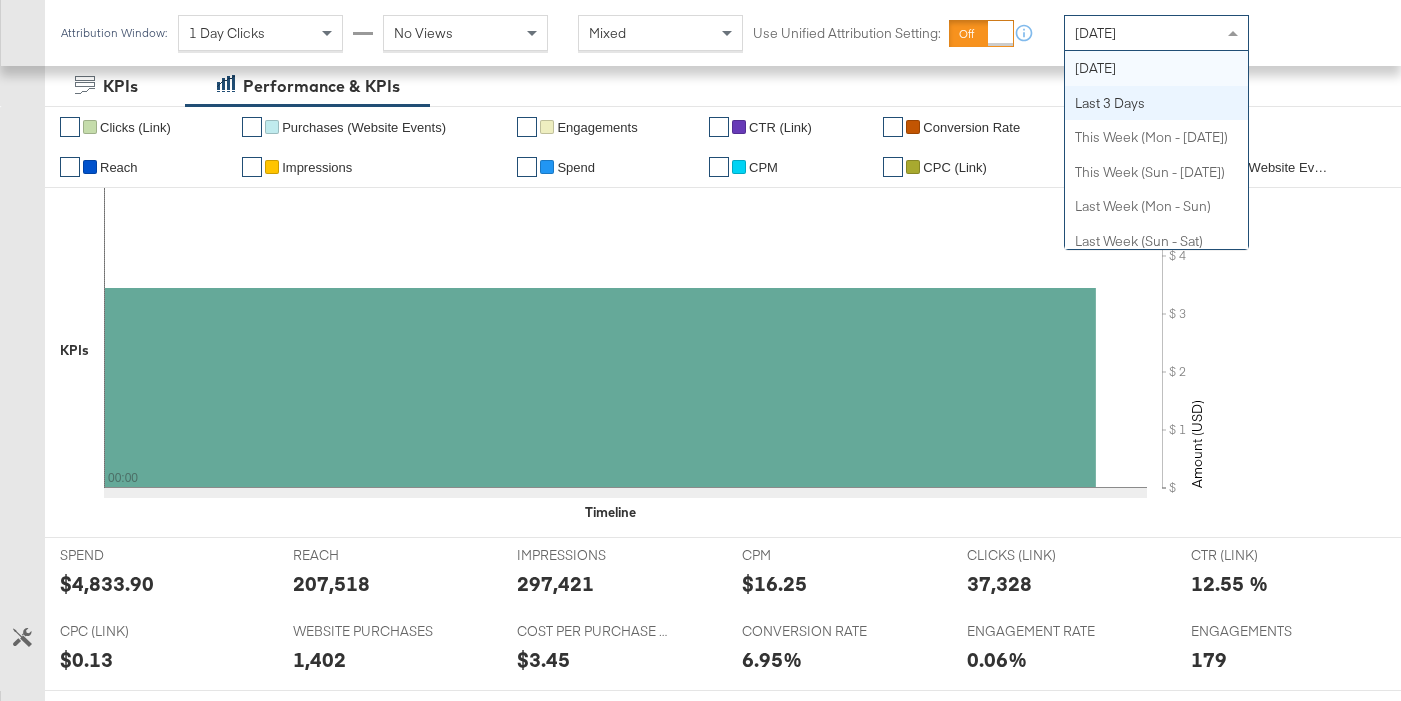 scroll, scrollTop: 0, scrollLeft: 0, axis: both 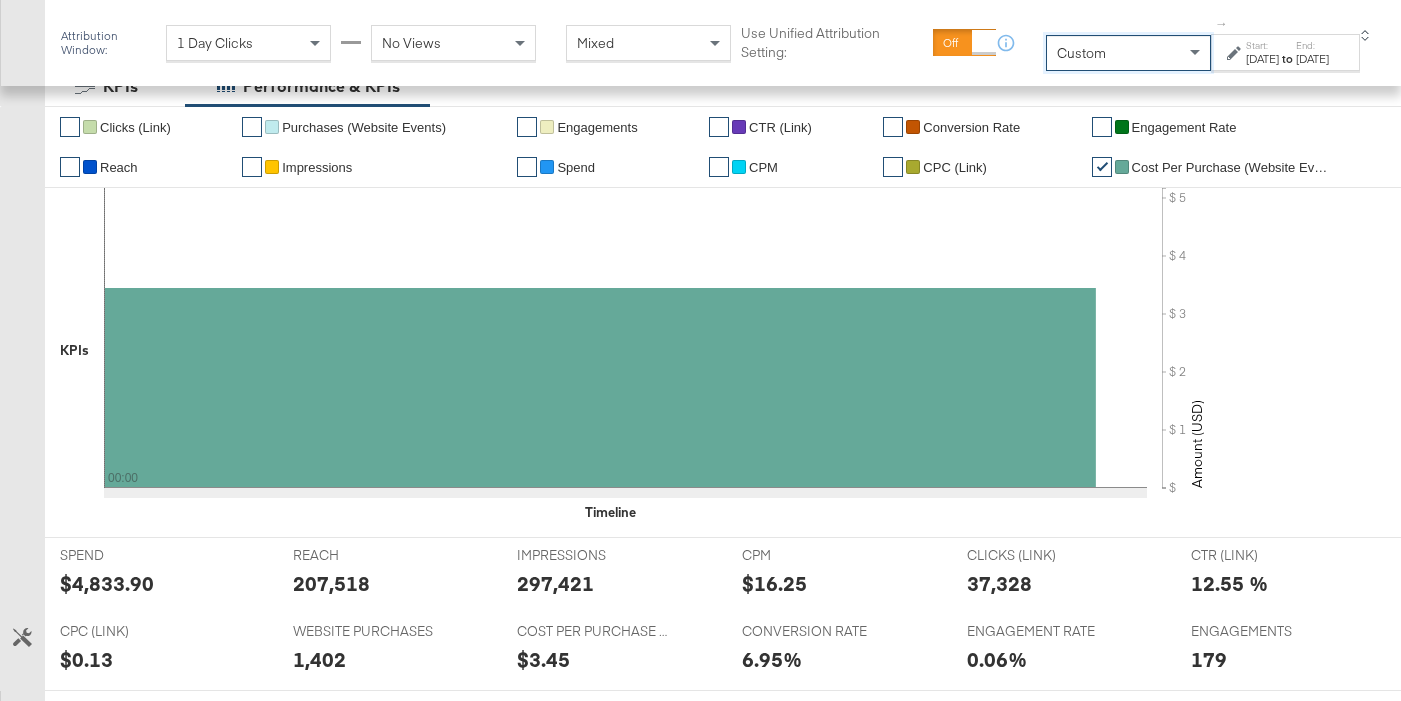click on "[DATE]" at bounding box center (1262, 59) 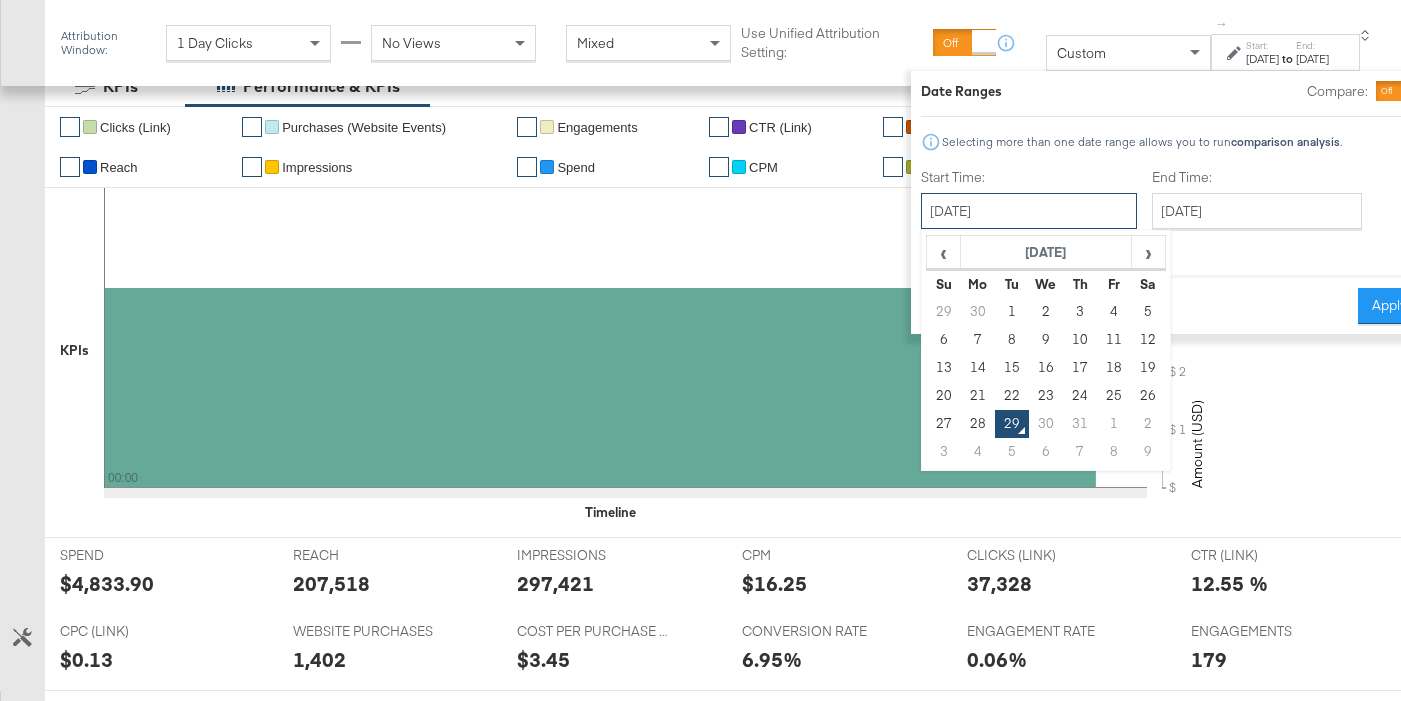 drag, startPoint x: 965, startPoint y: 225, endPoint x: 916, endPoint y: 271, distance: 67.20863 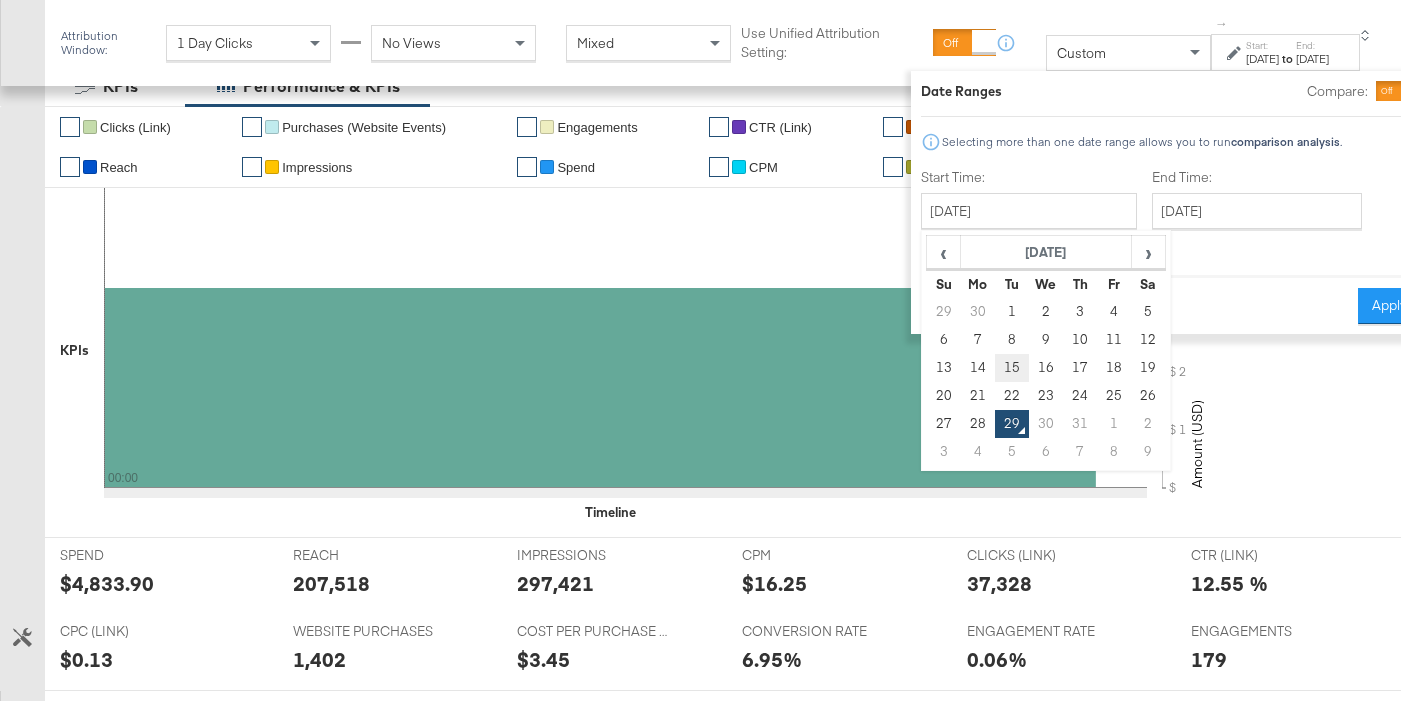 click on "15" at bounding box center [1012, 368] 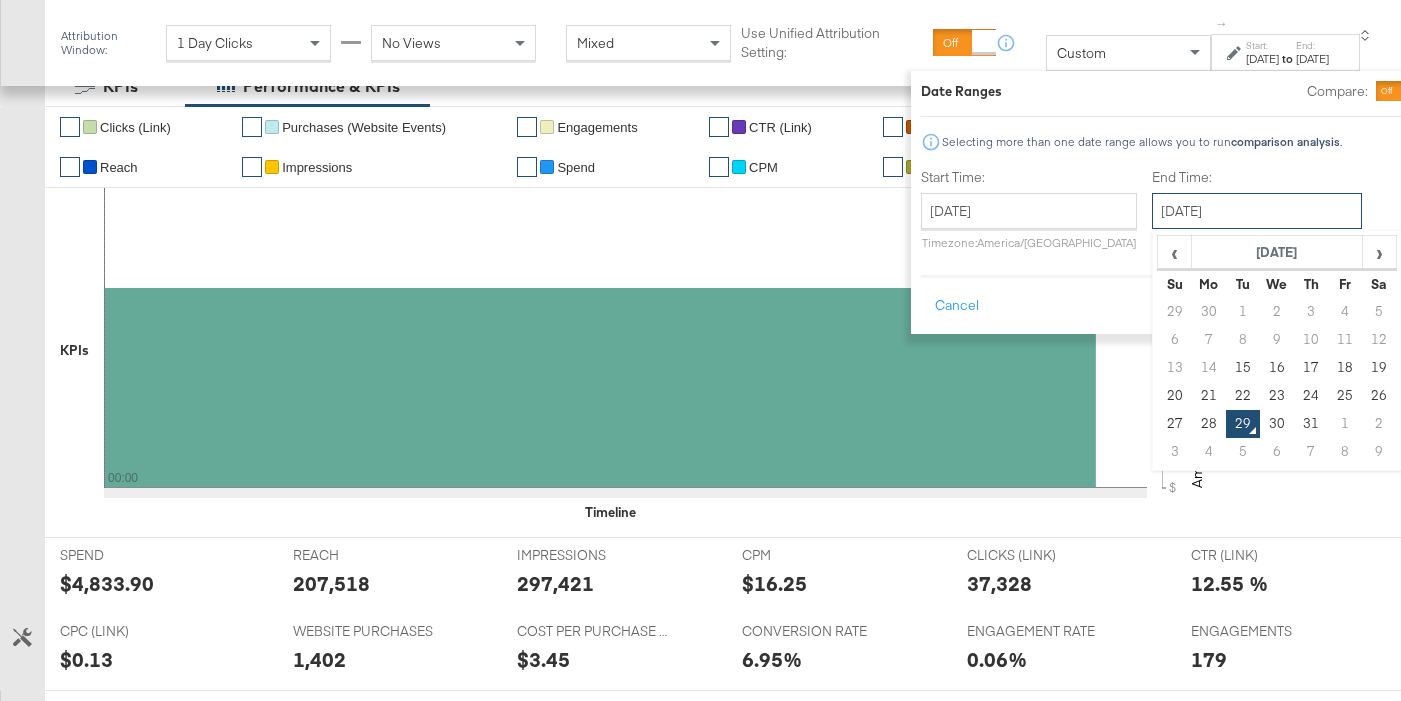 drag, startPoint x: 1113, startPoint y: 216, endPoint x: 1132, endPoint y: 273, distance: 60.083275 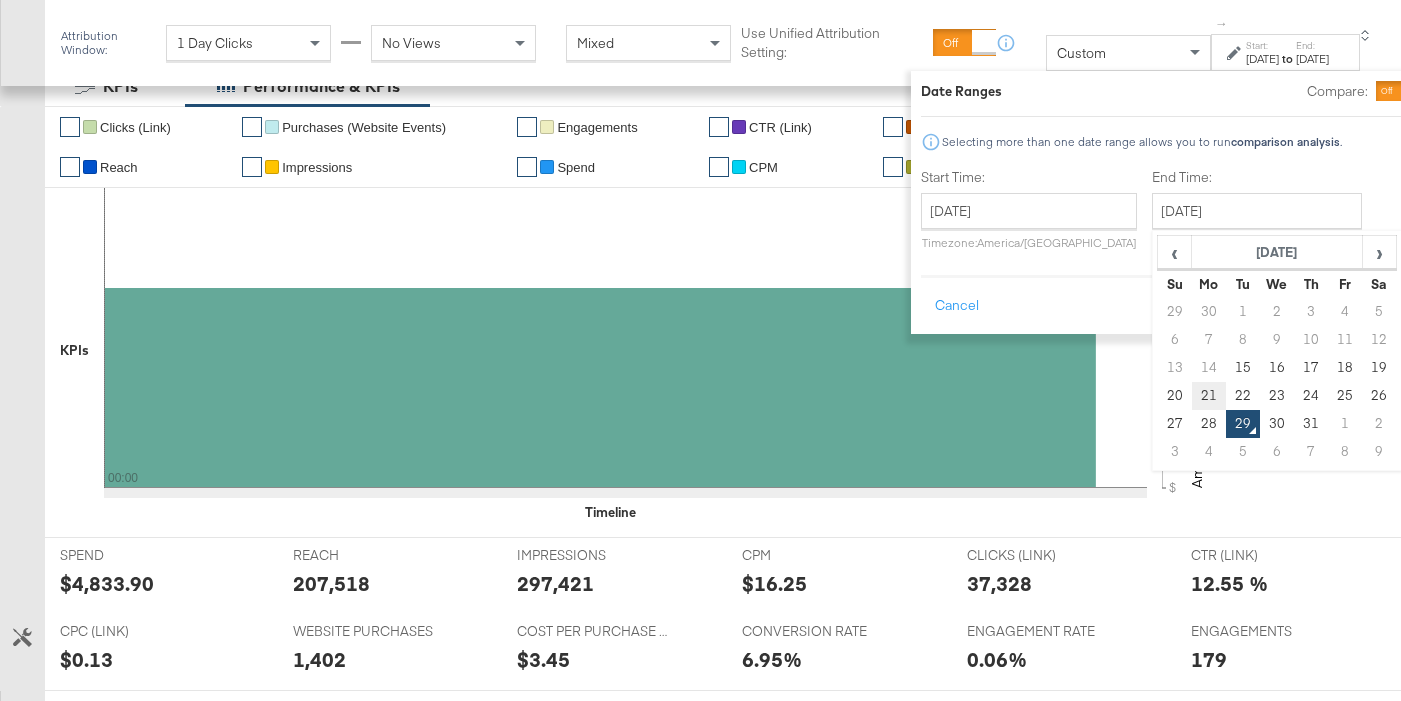 click on "21" at bounding box center [1209, 396] 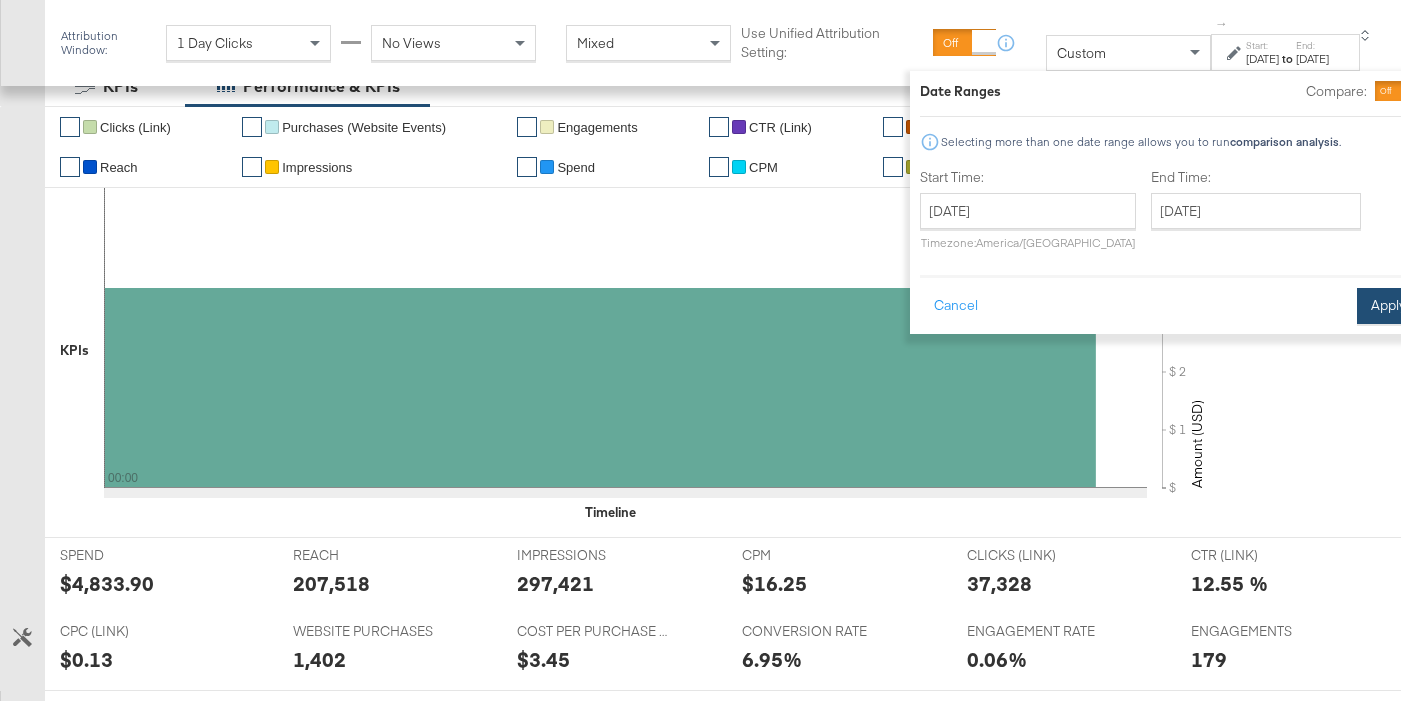 click on "Apply" at bounding box center (1388, 306) 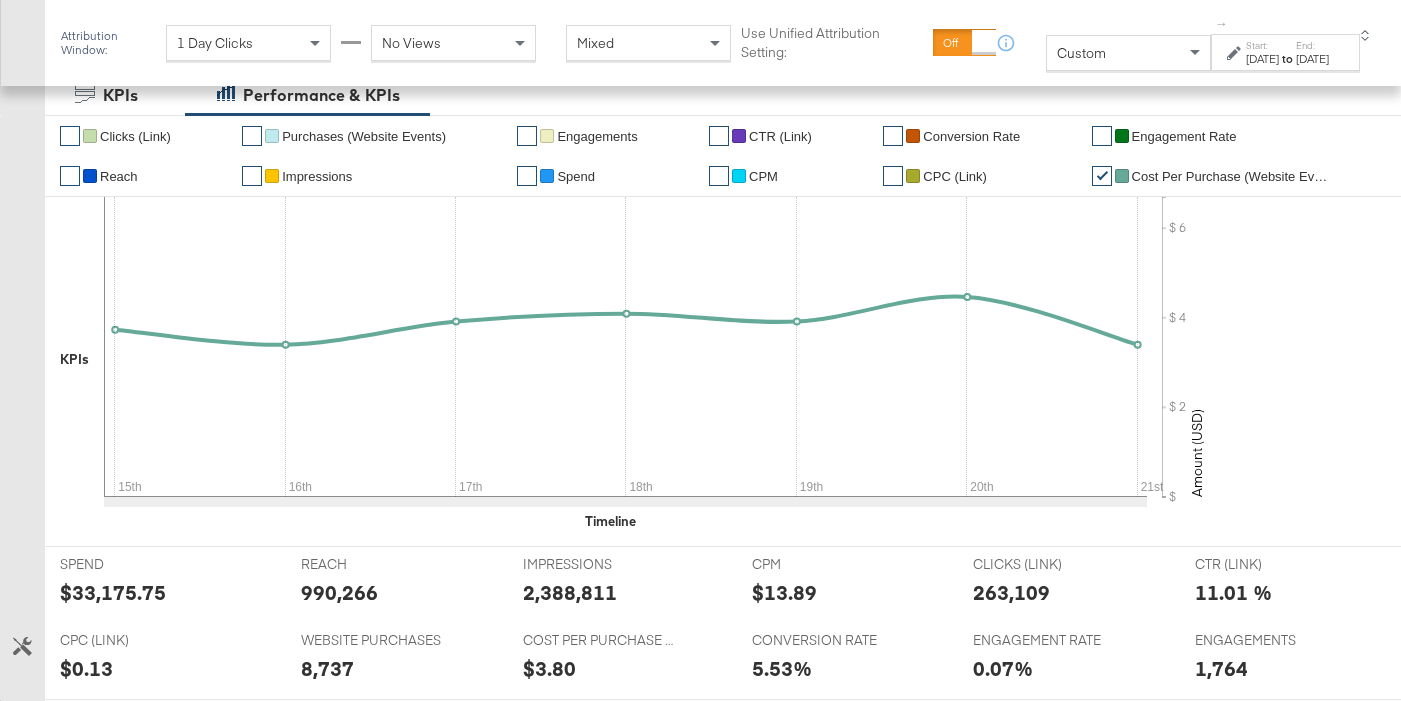 scroll, scrollTop: 344, scrollLeft: 0, axis: vertical 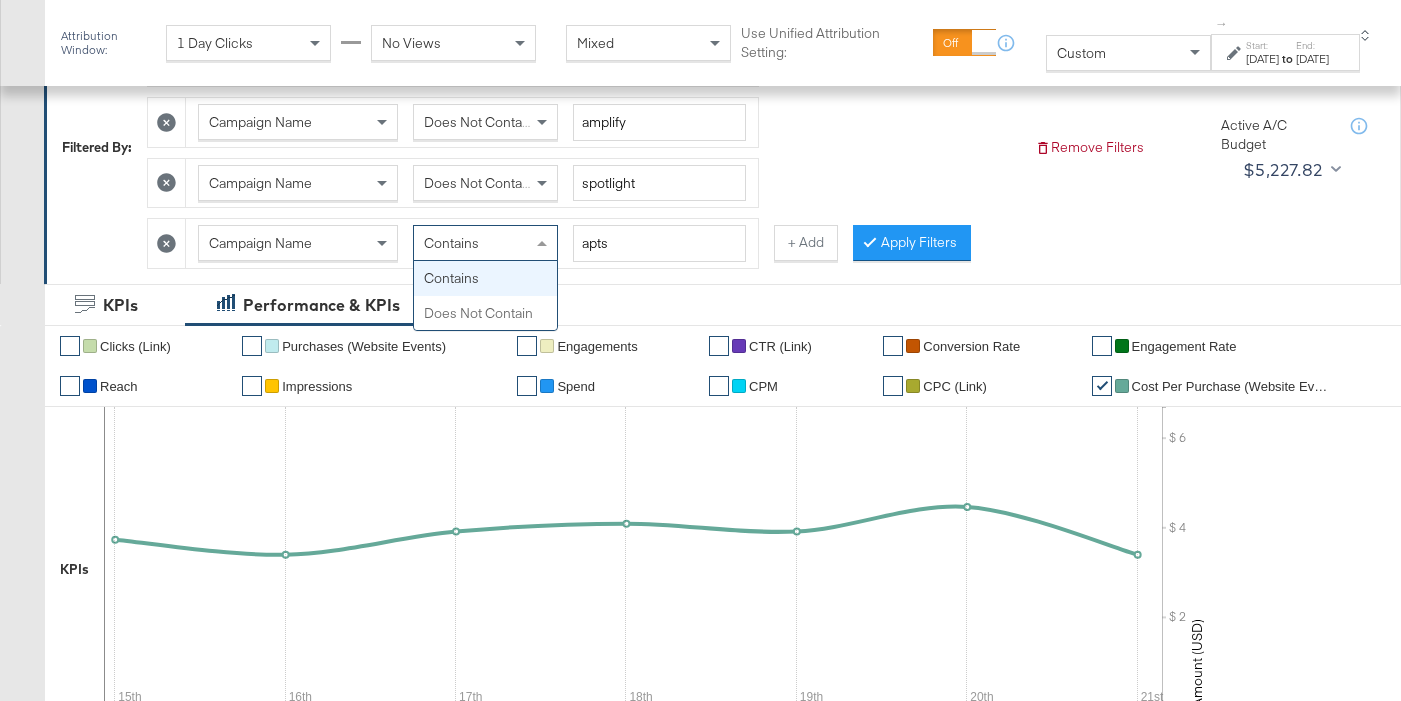 drag, startPoint x: 491, startPoint y: 247, endPoint x: 494, endPoint y: 290, distance: 43.104523 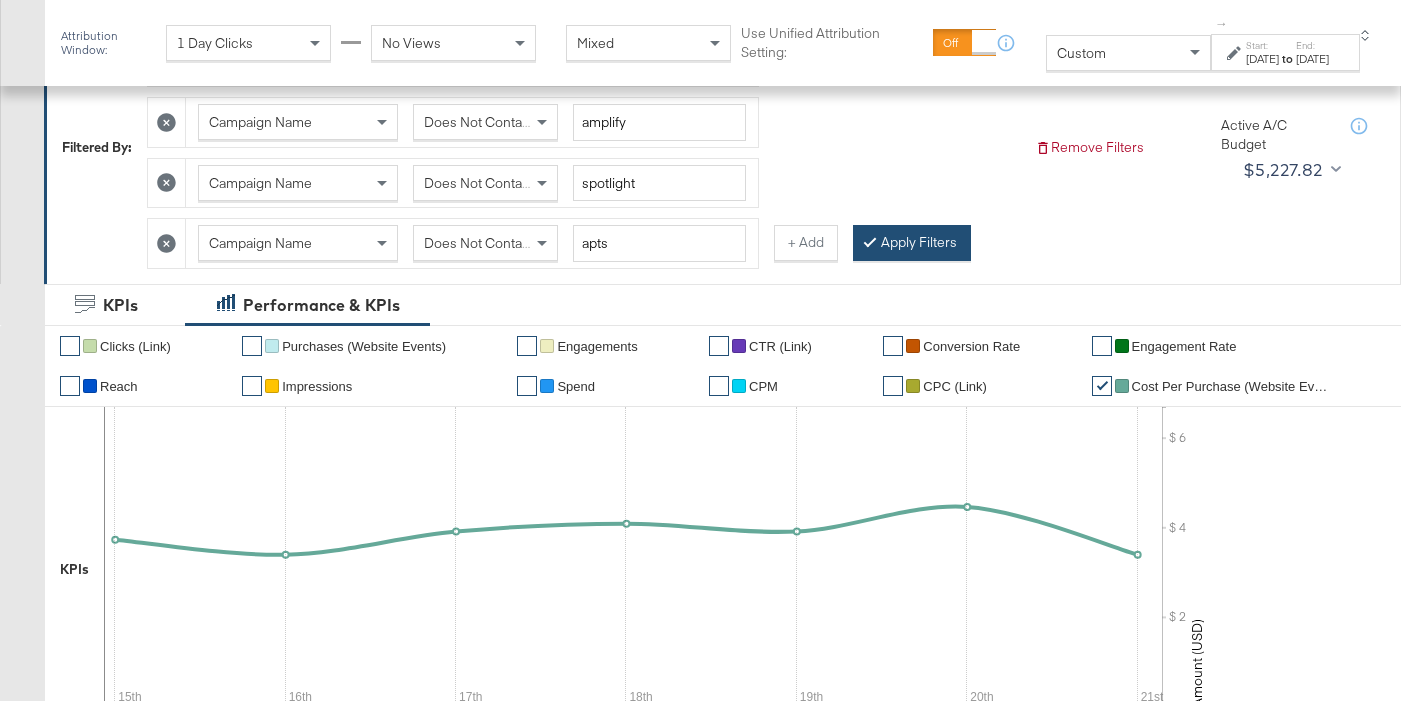 click on "Apply Filters" at bounding box center (912, 243) 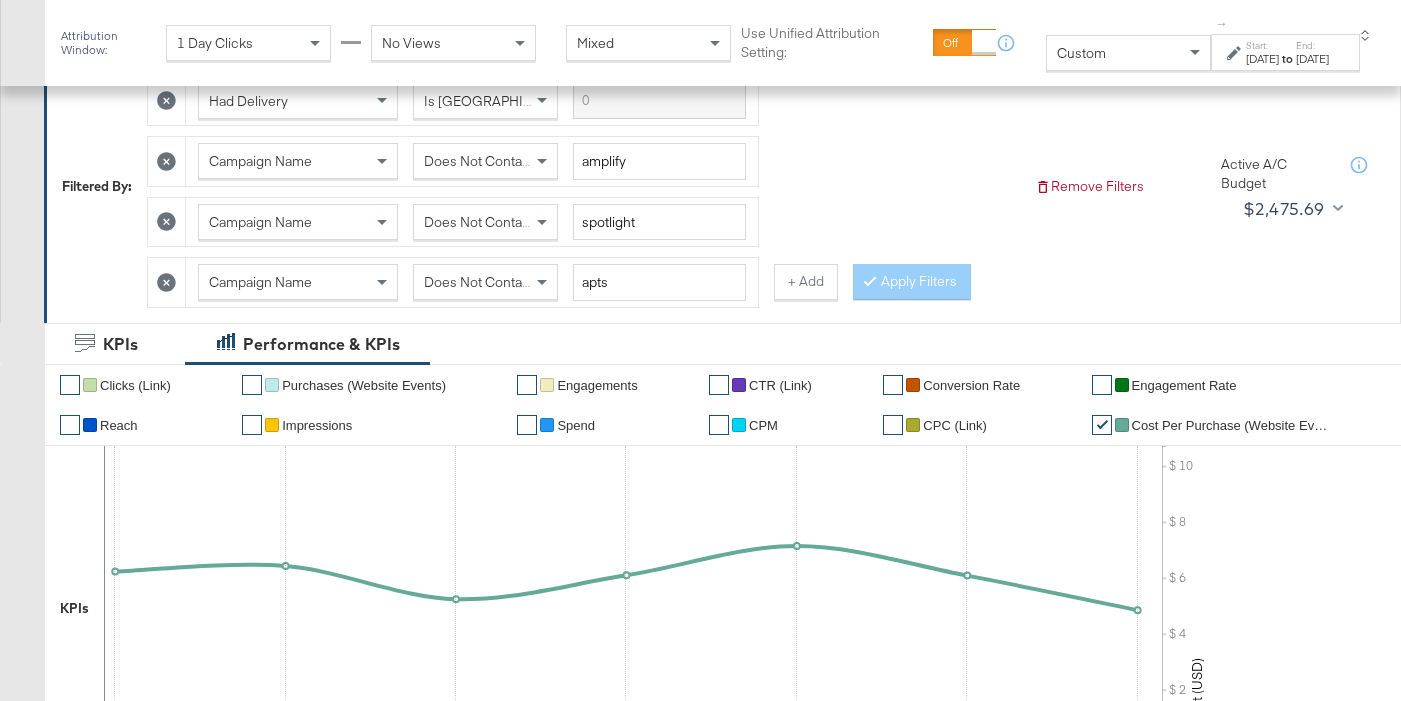scroll, scrollTop: 304, scrollLeft: 0, axis: vertical 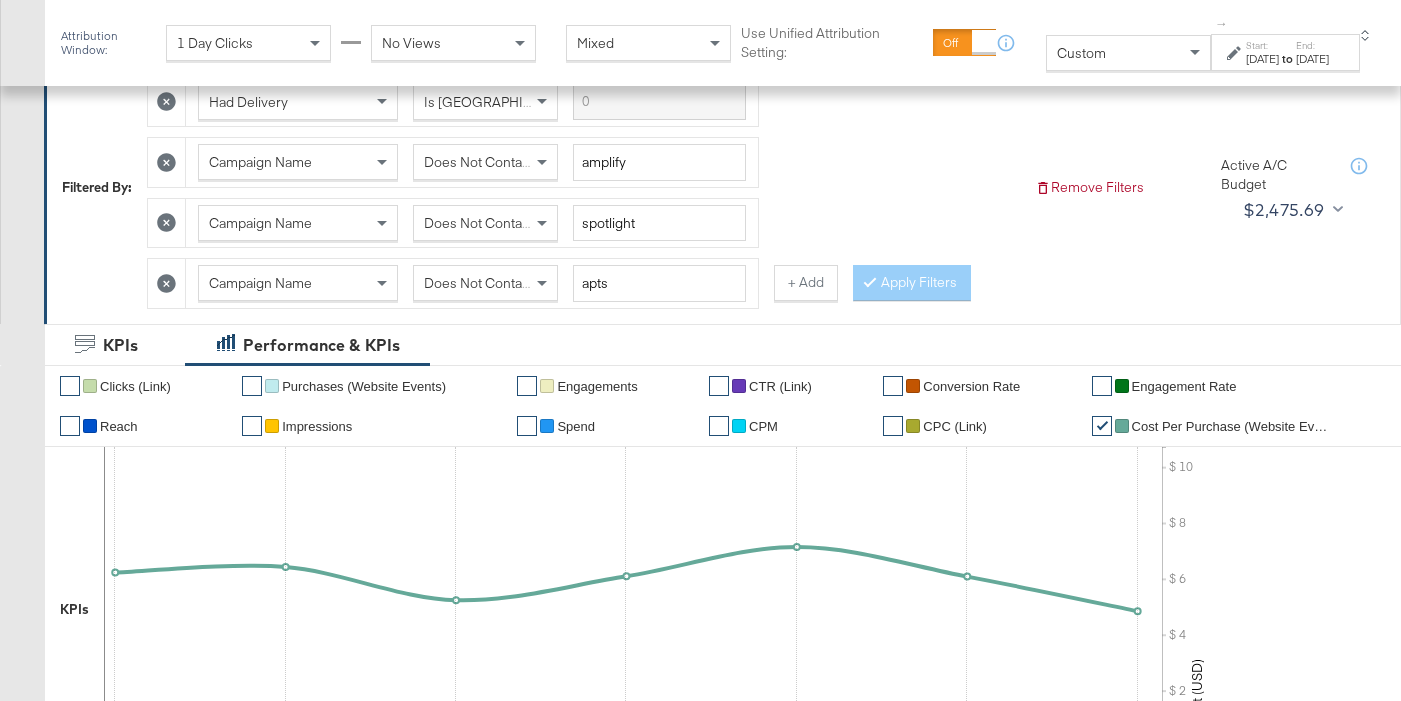 click on "Does Not Contain" at bounding box center [478, 283] 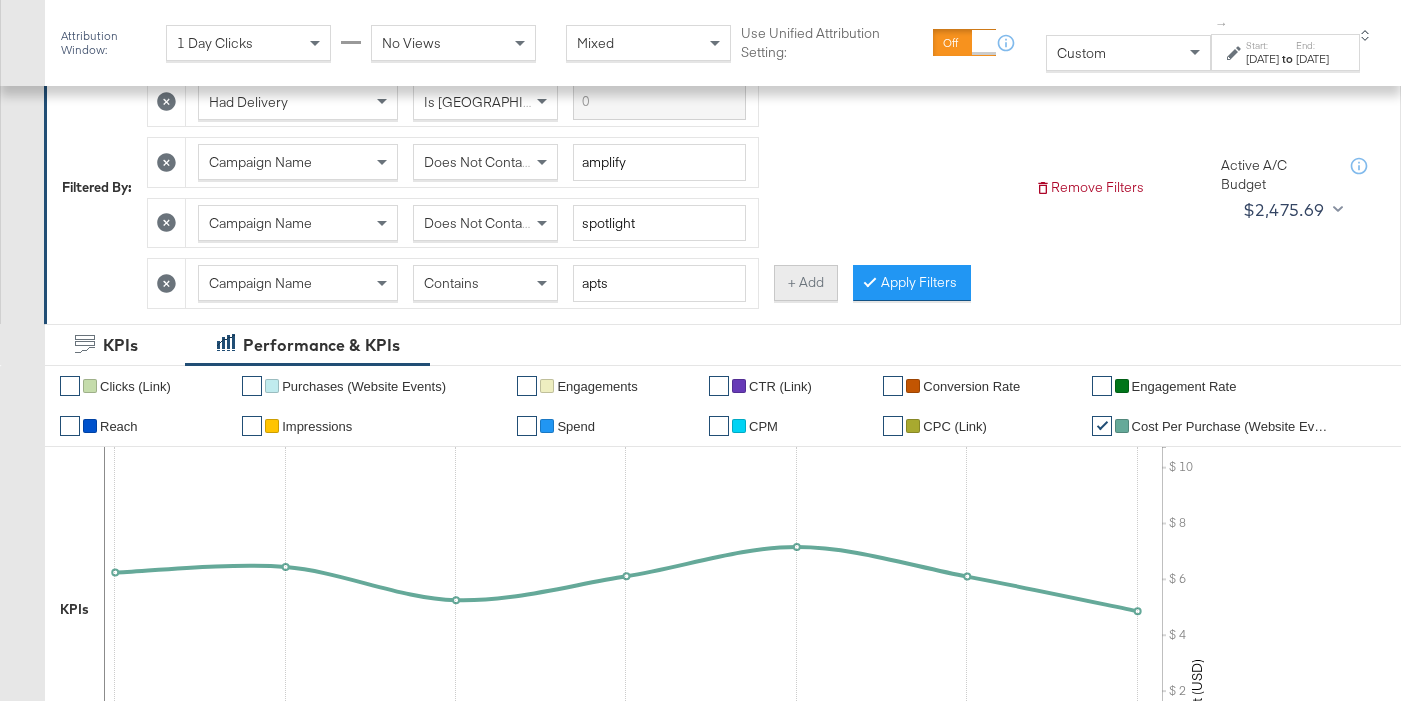 click on "+ Add" at bounding box center [806, 283] 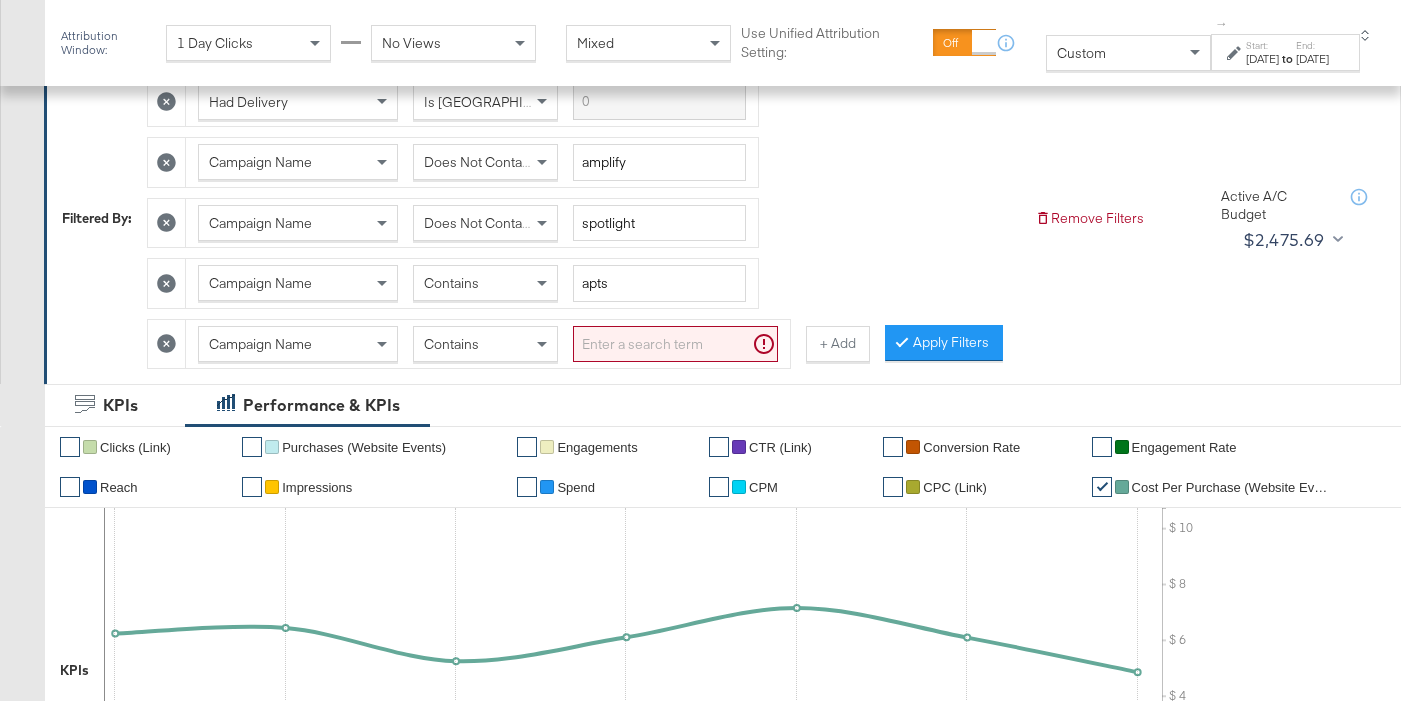 click at bounding box center [675, 344] 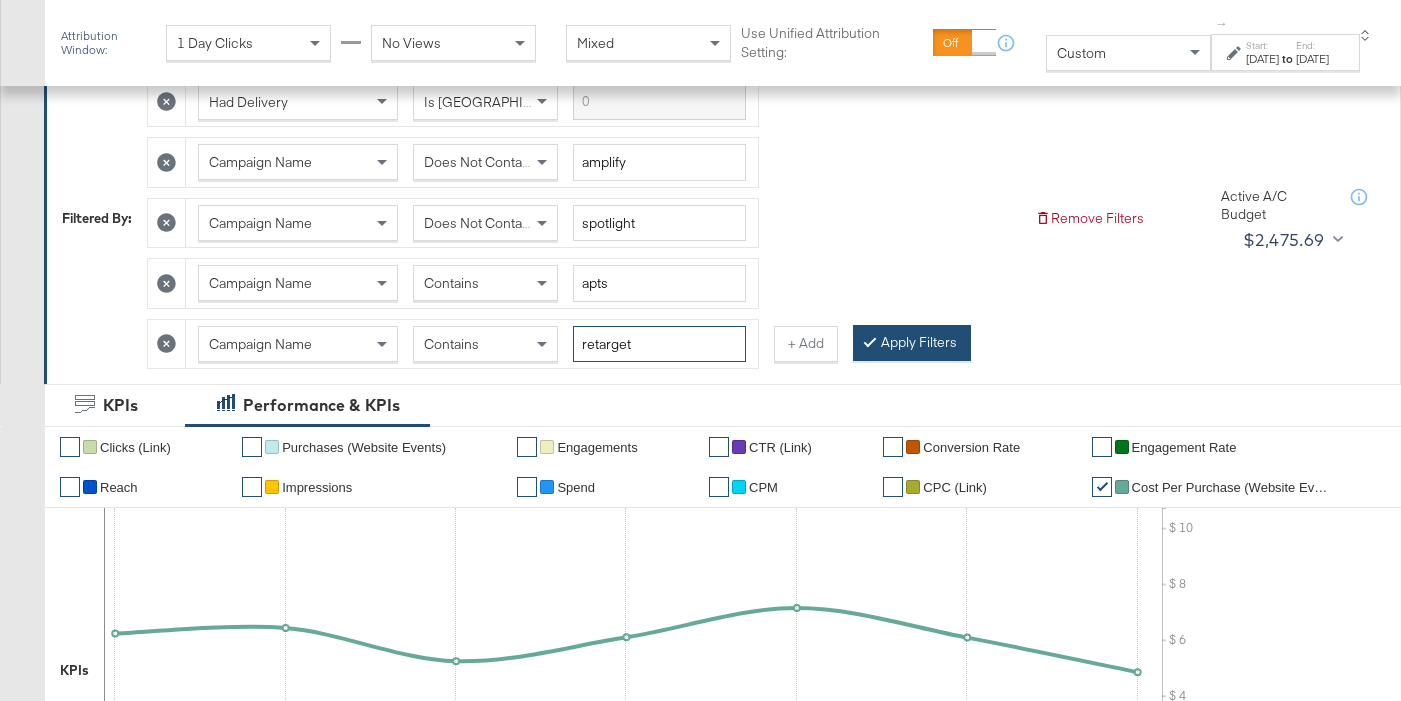 type on "retarget" 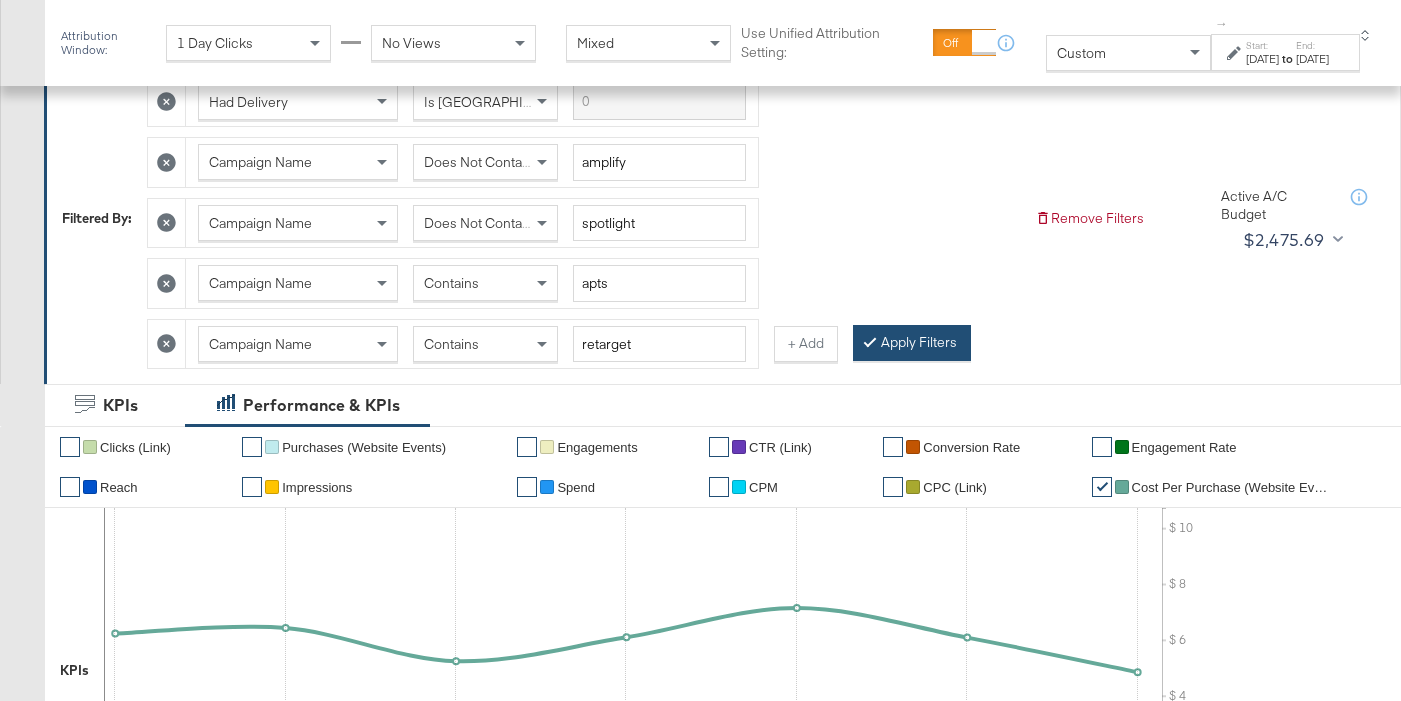 click on "Apply Filters" at bounding box center [912, 343] 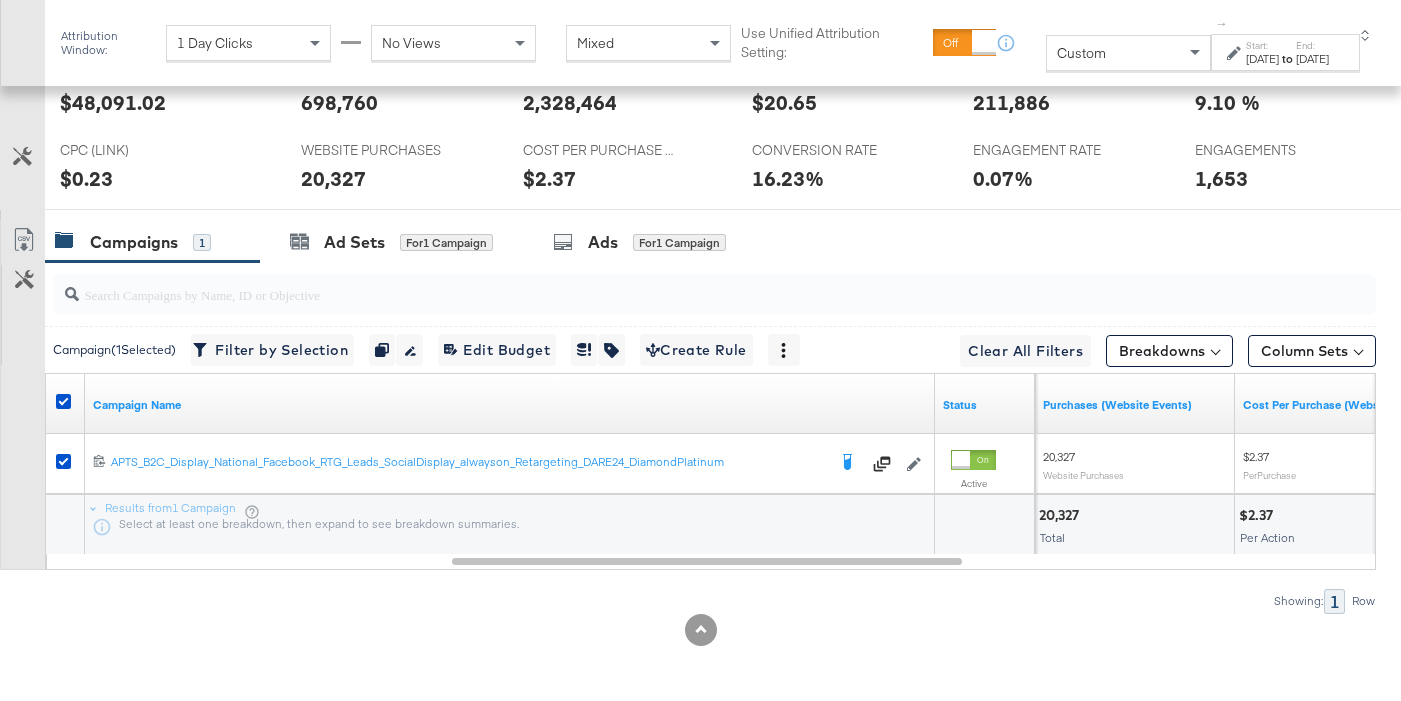 scroll, scrollTop: 1069, scrollLeft: 0, axis: vertical 